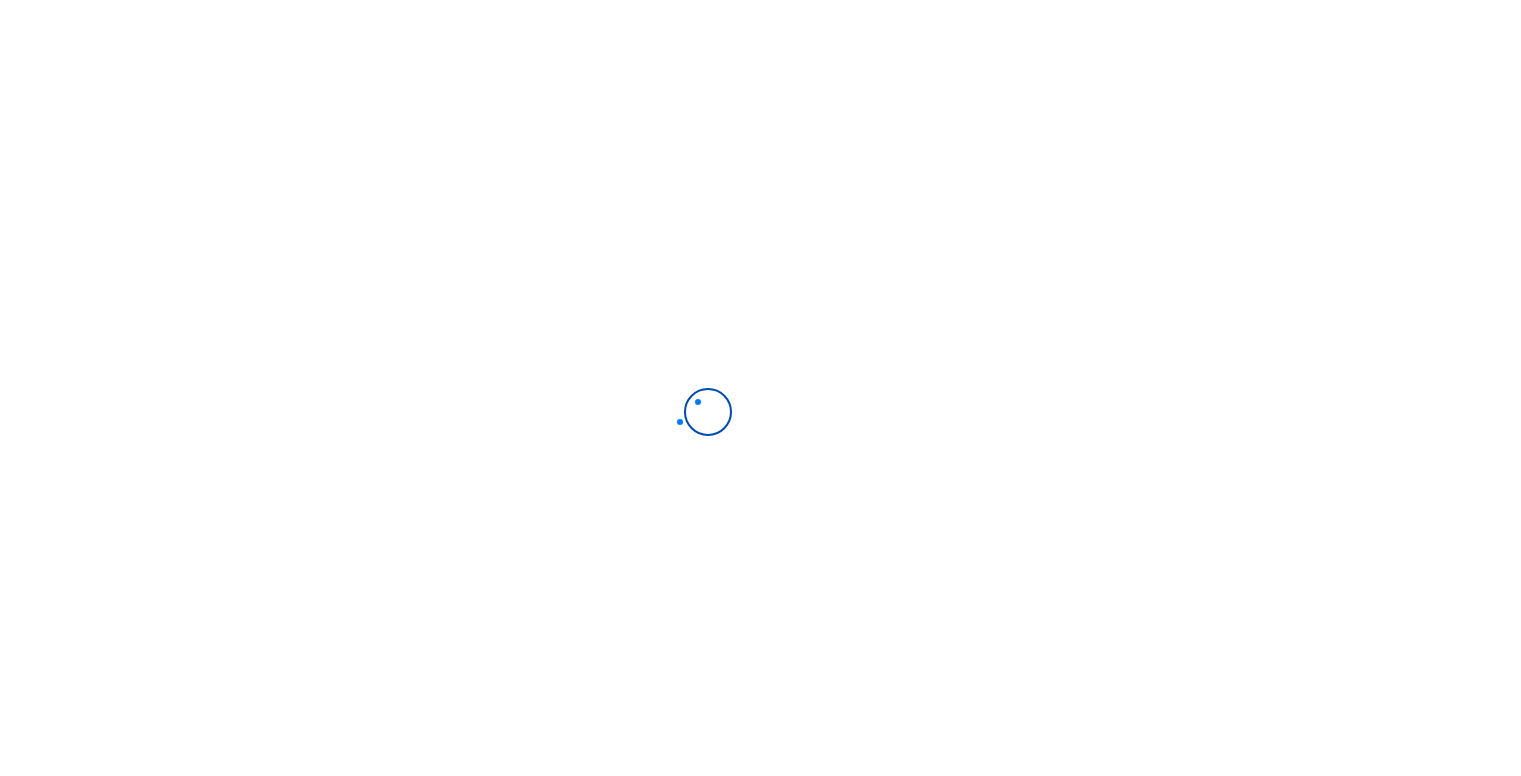 scroll, scrollTop: 0, scrollLeft: 0, axis: both 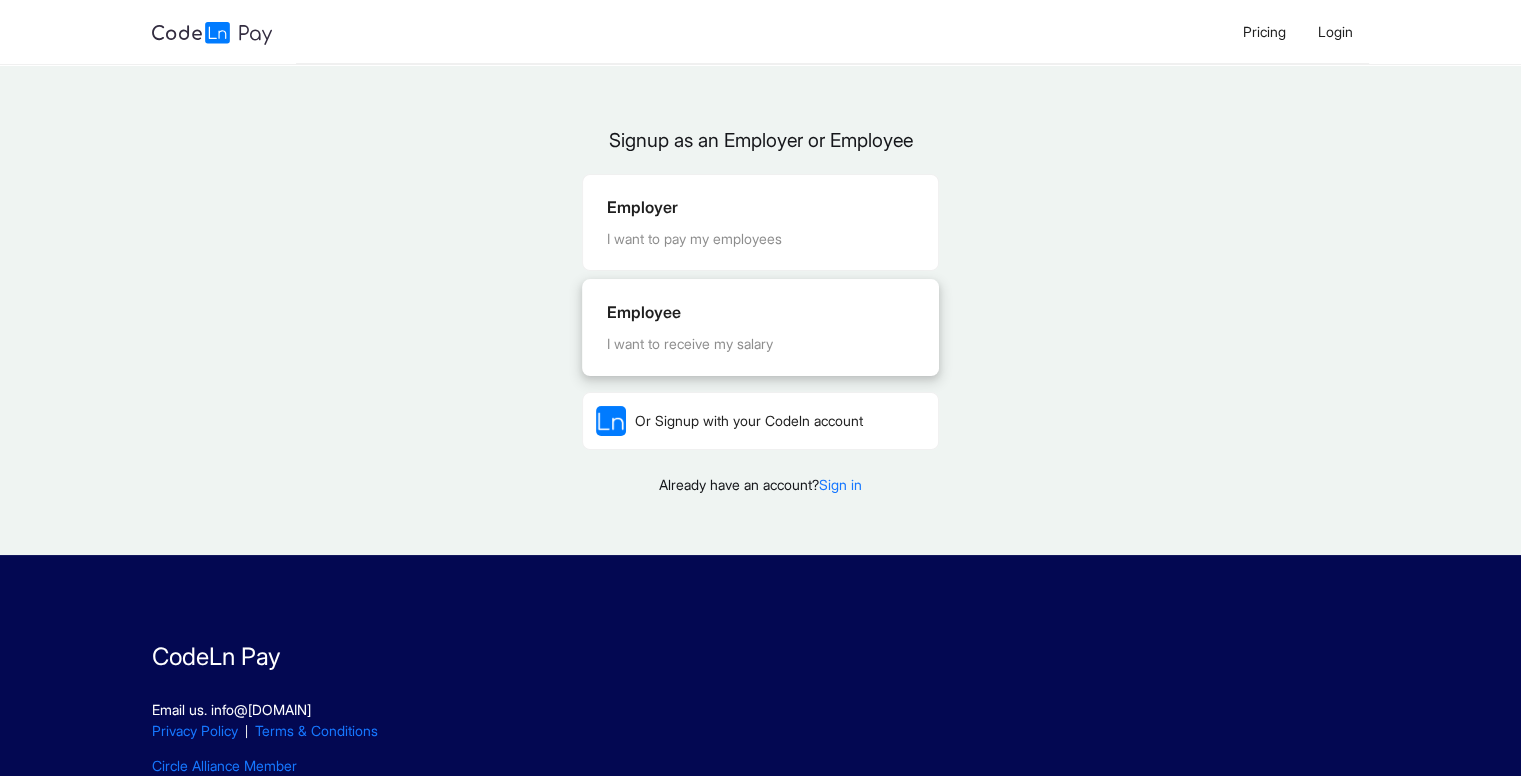 click on "Employee" at bounding box center [760, 312] 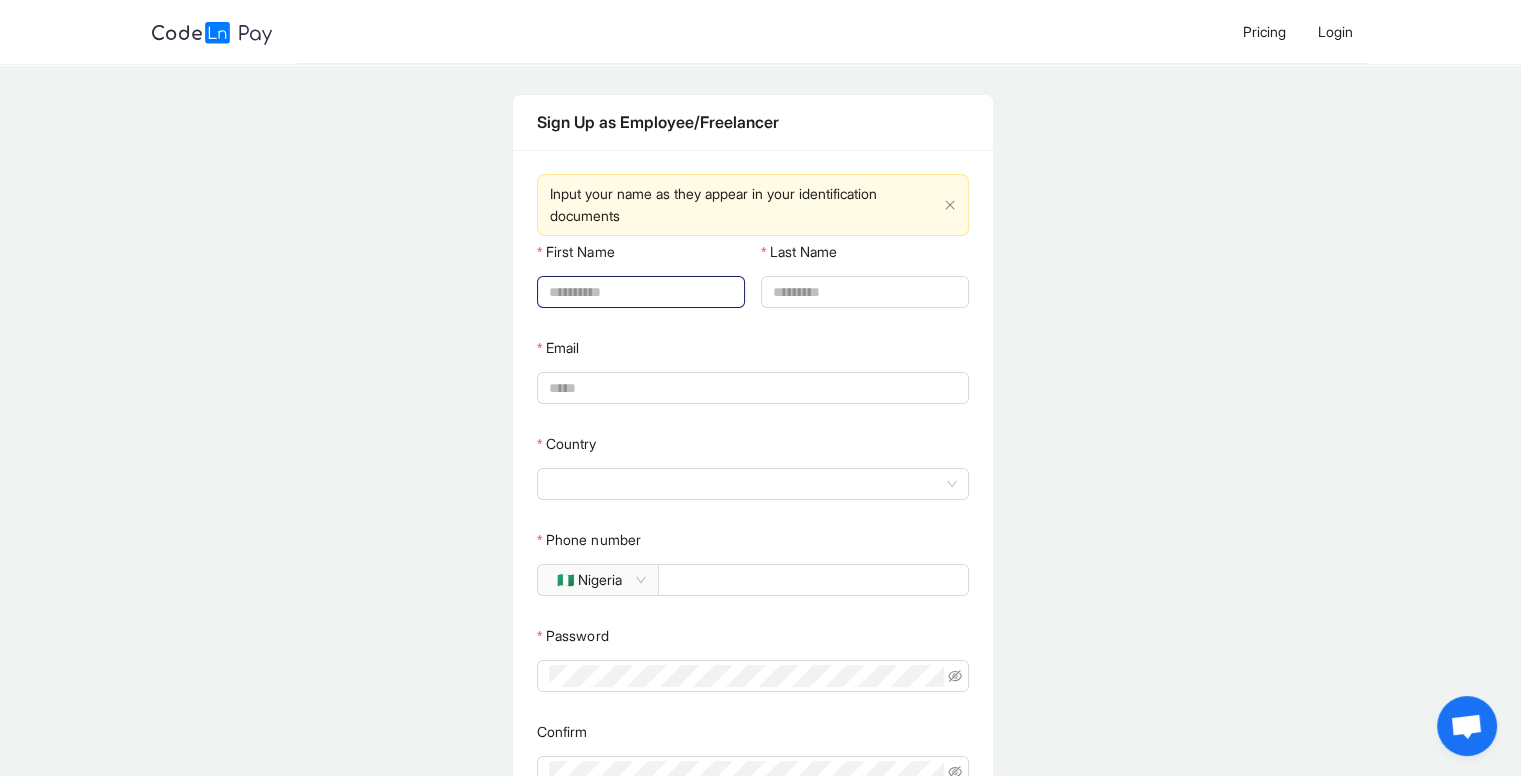 click 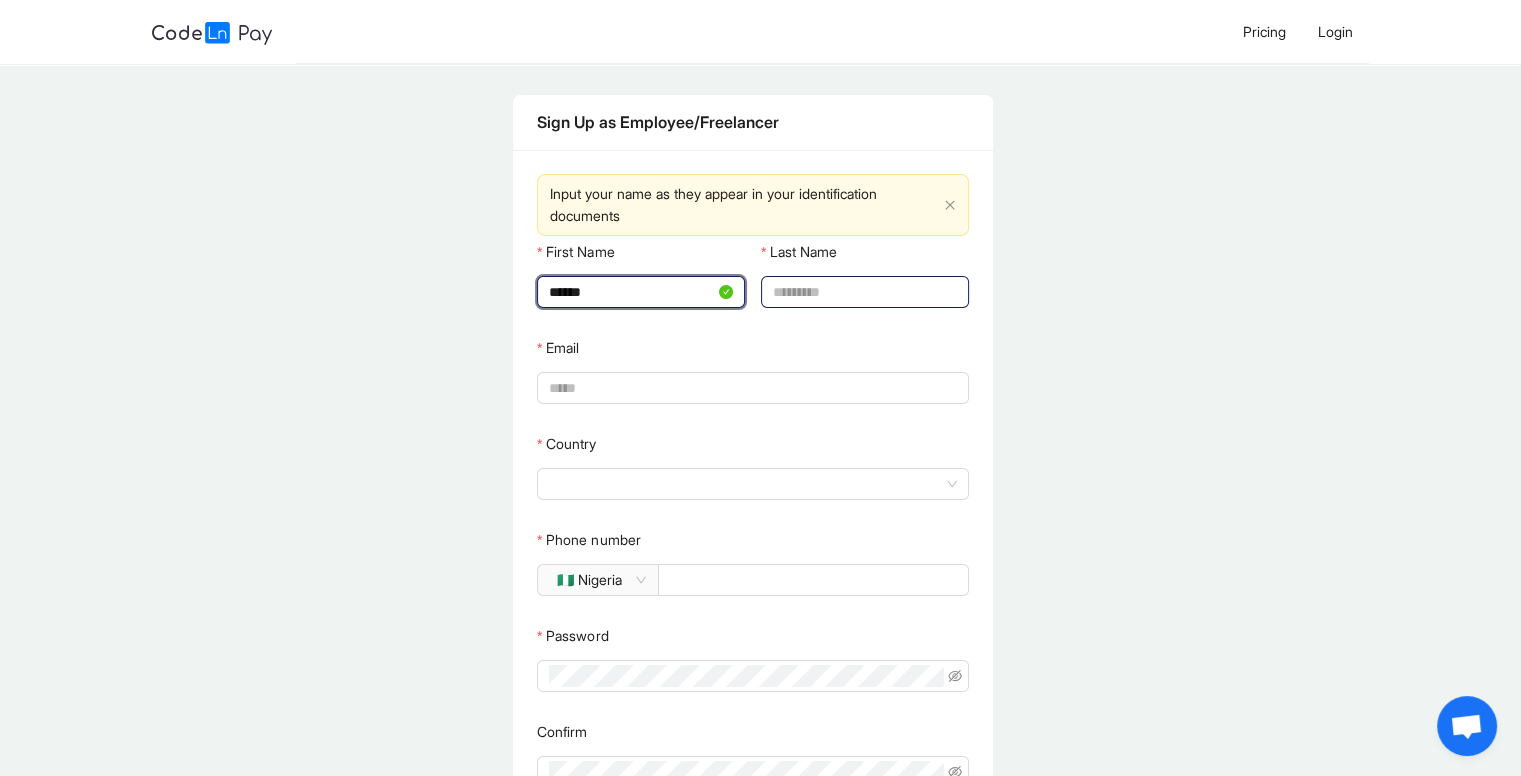 type on "******" 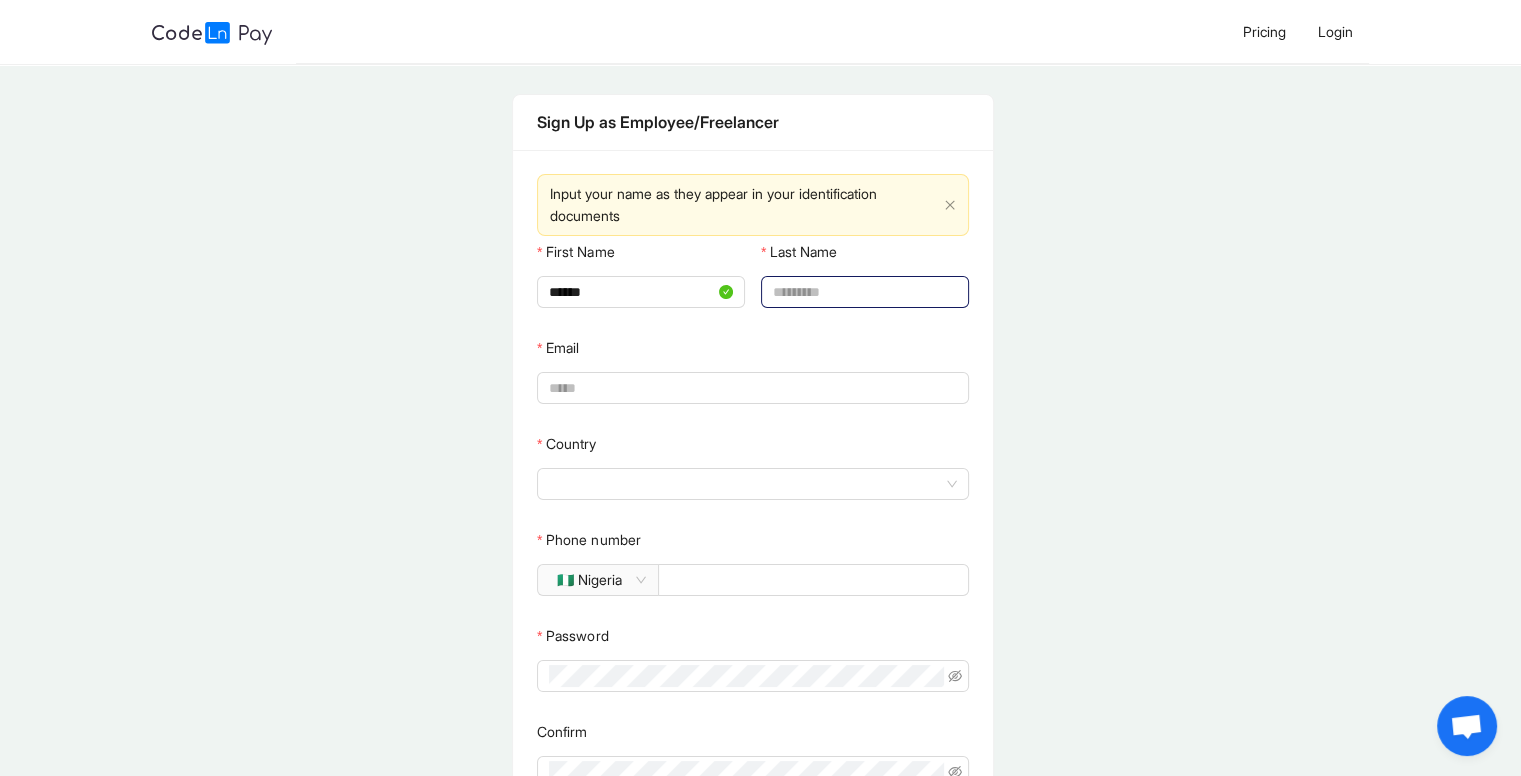 click 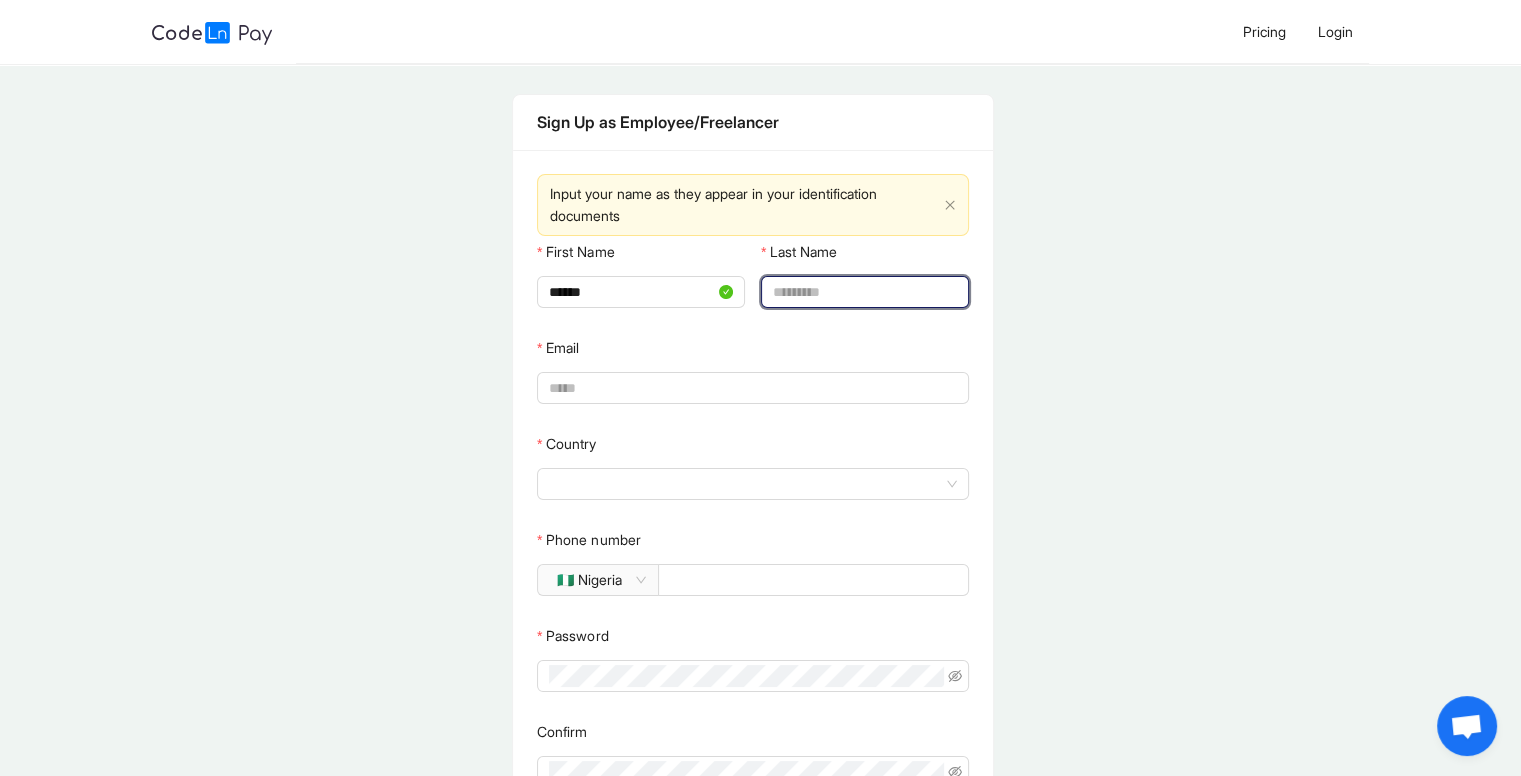 click on "Last Name" at bounding box center [863, 292] 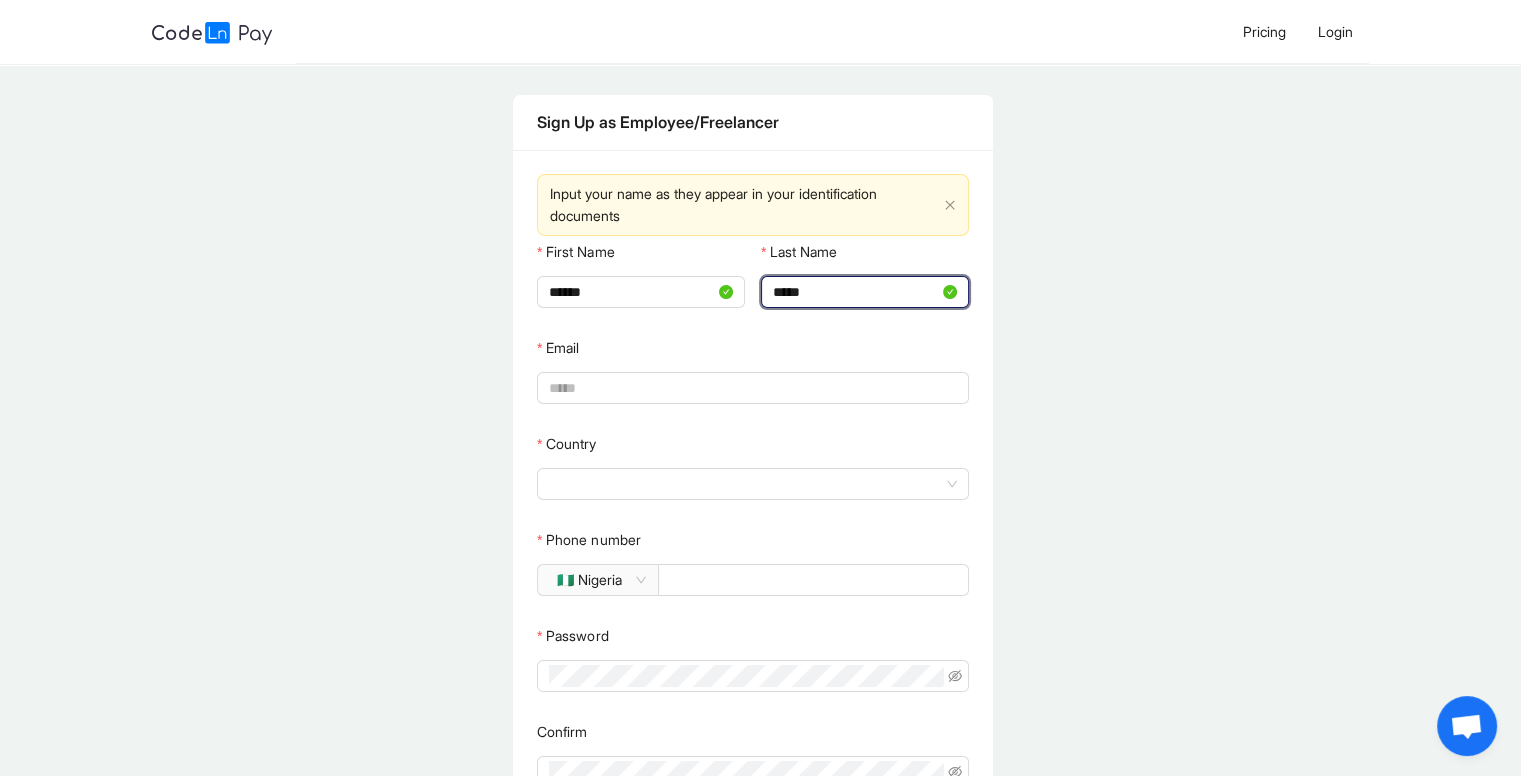 type on "*****" 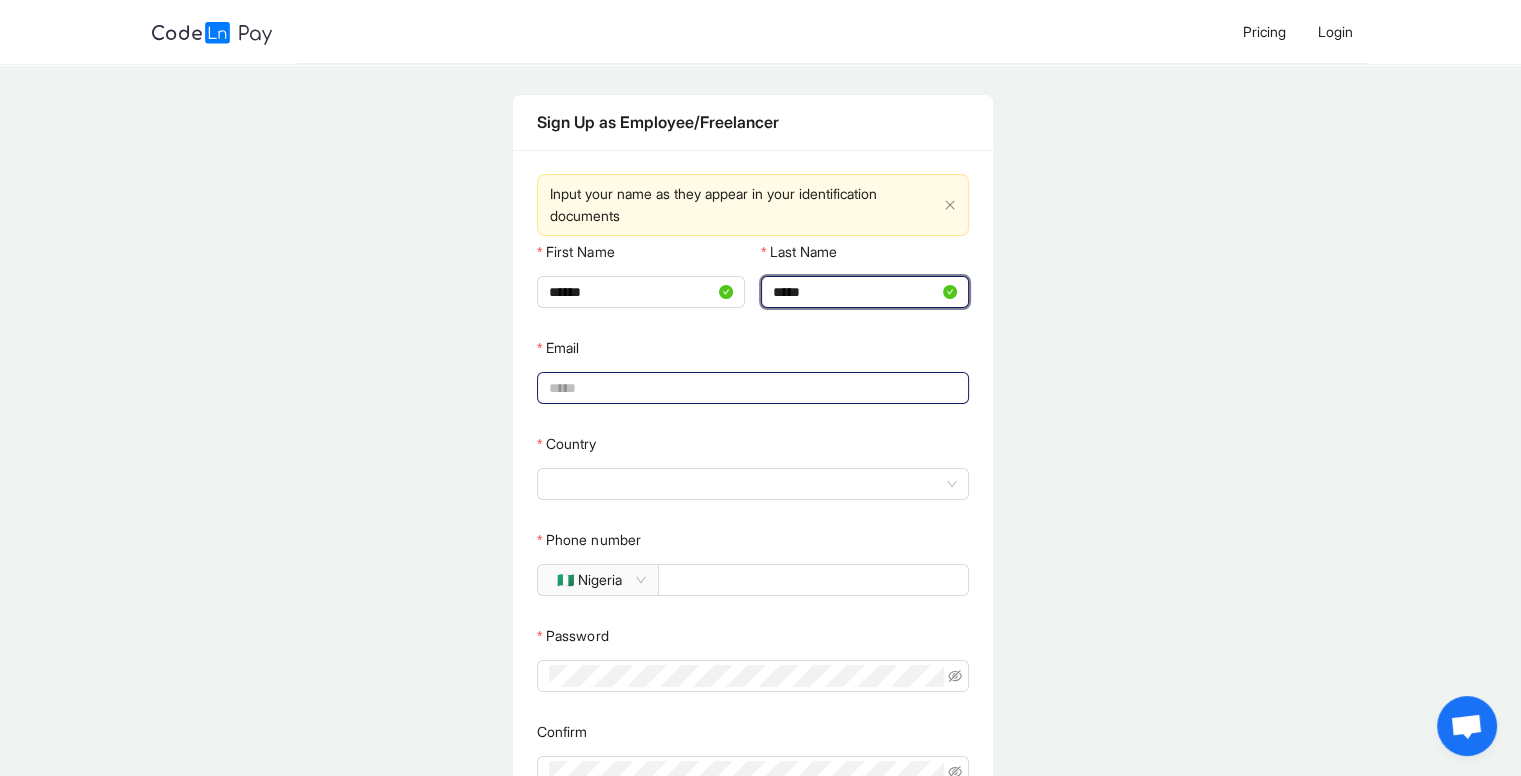 click on "Email" at bounding box center (751, 388) 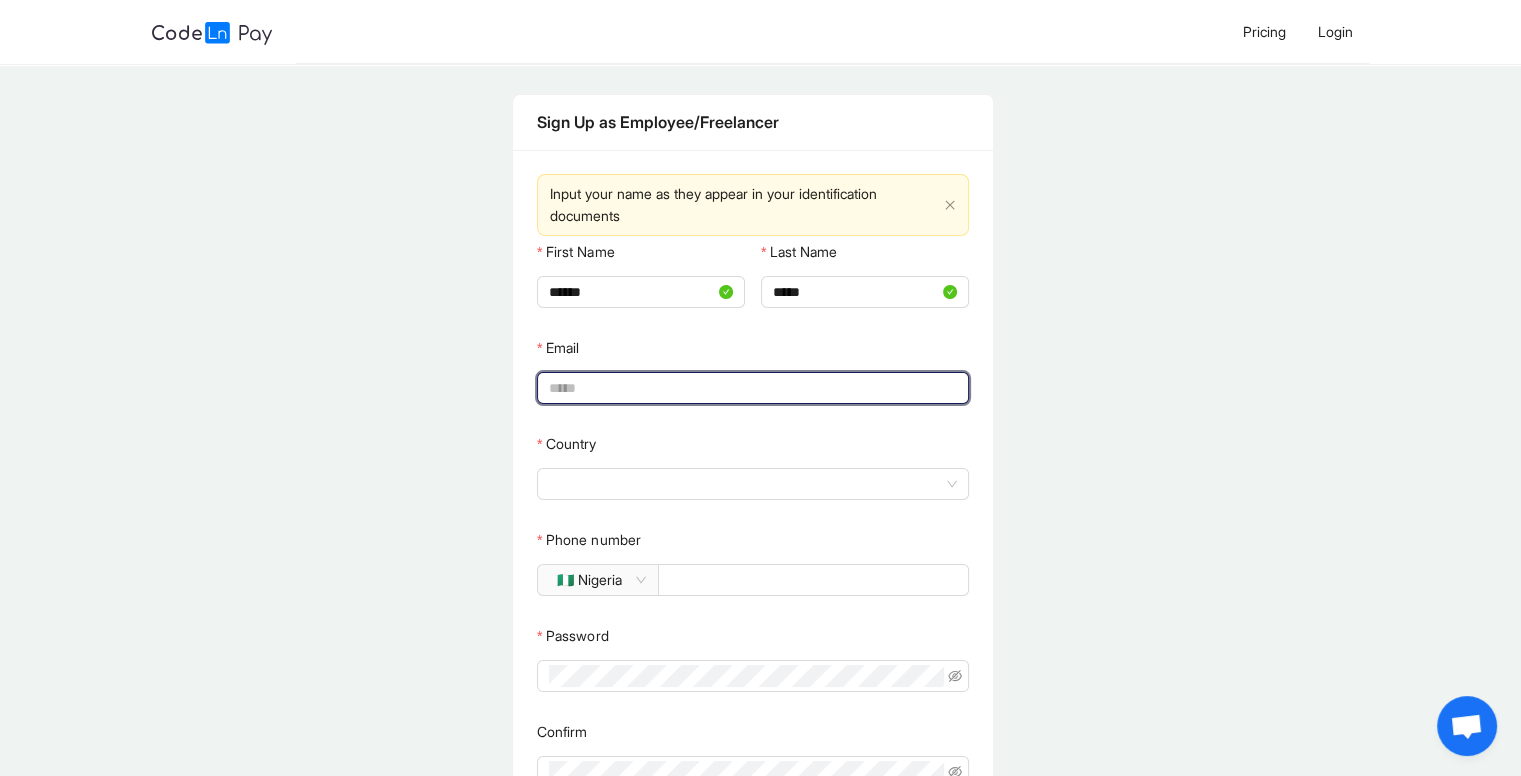 paste on "**********" 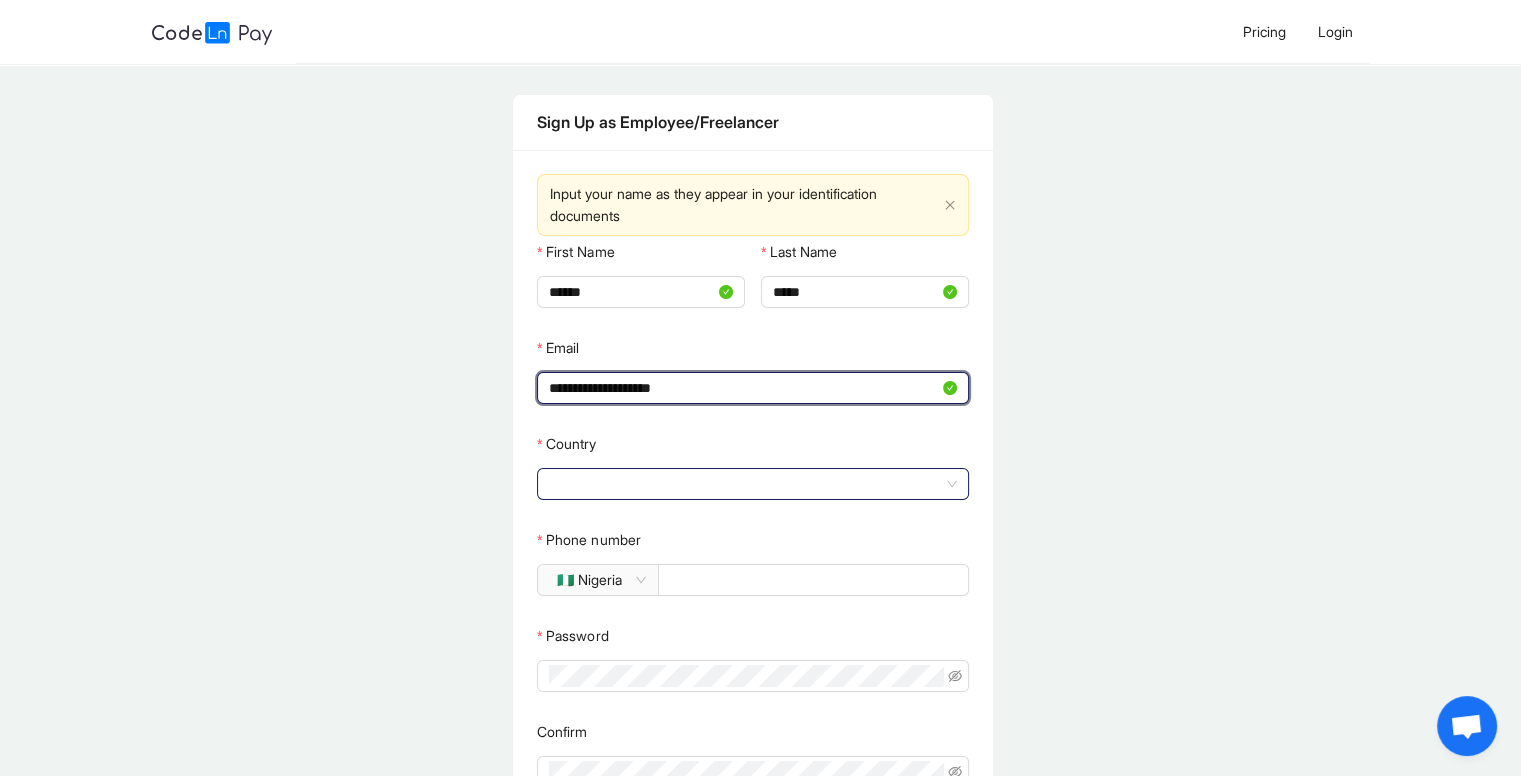 click 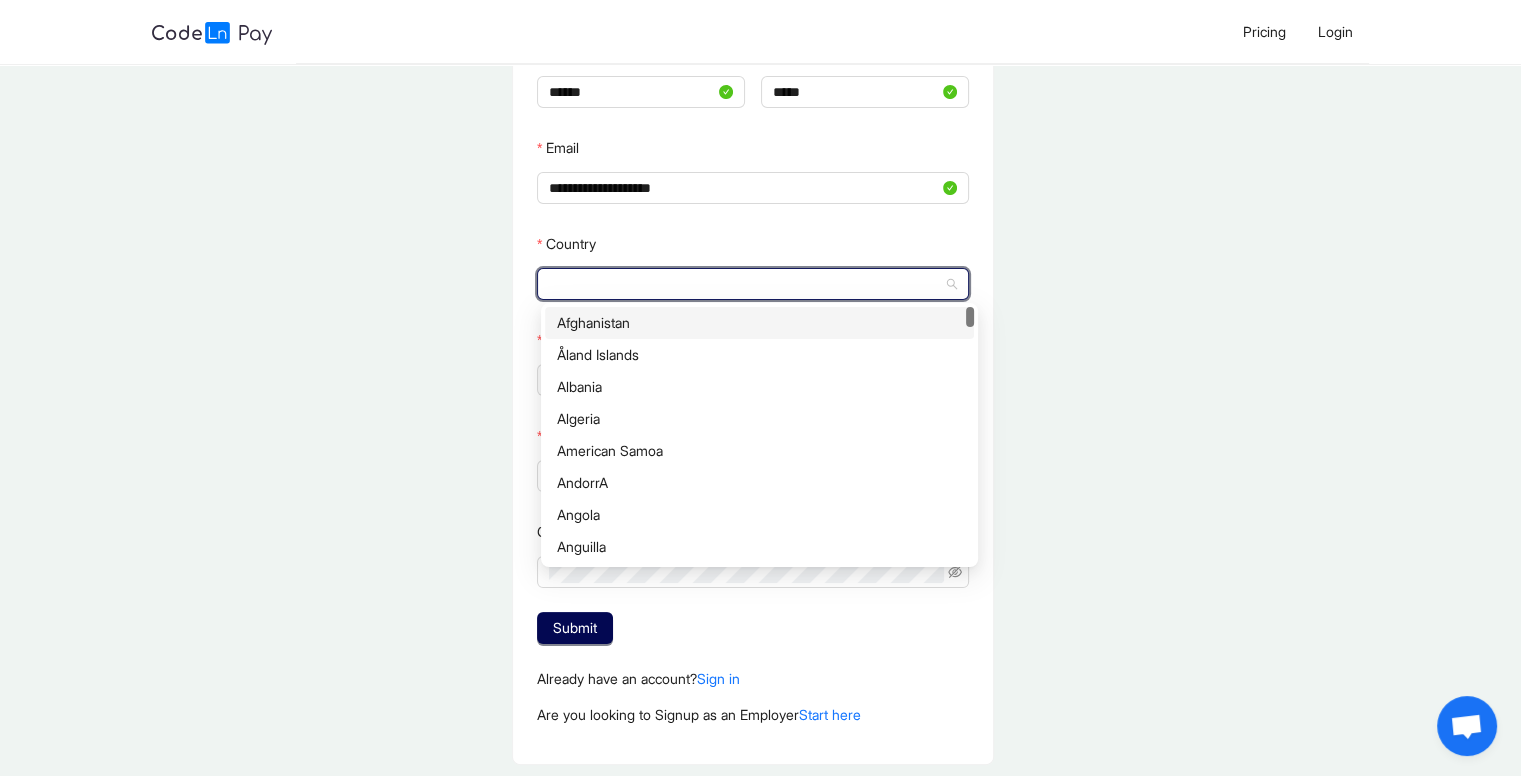scroll, scrollTop: 273, scrollLeft: 0, axis: vertical 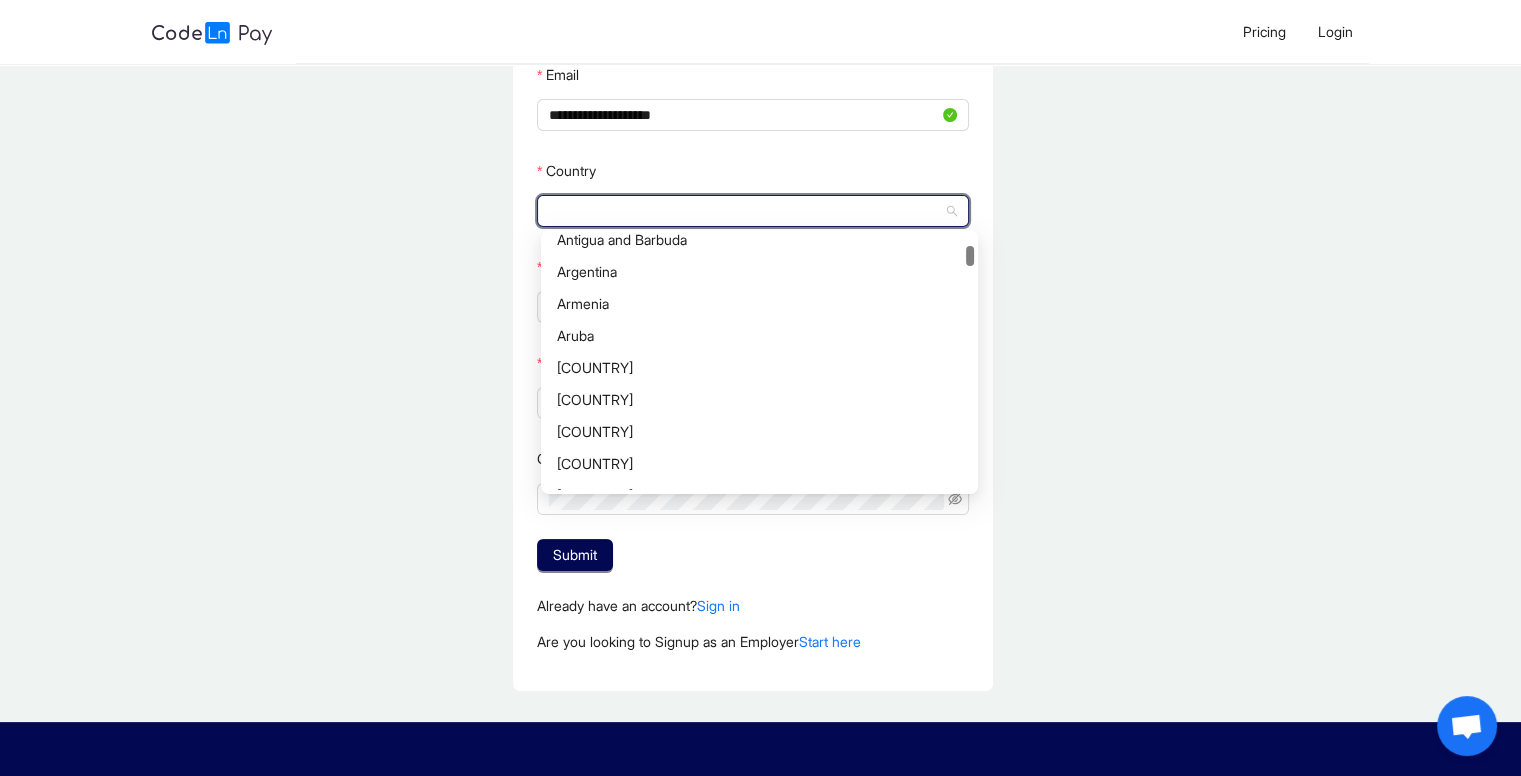 type on "*" 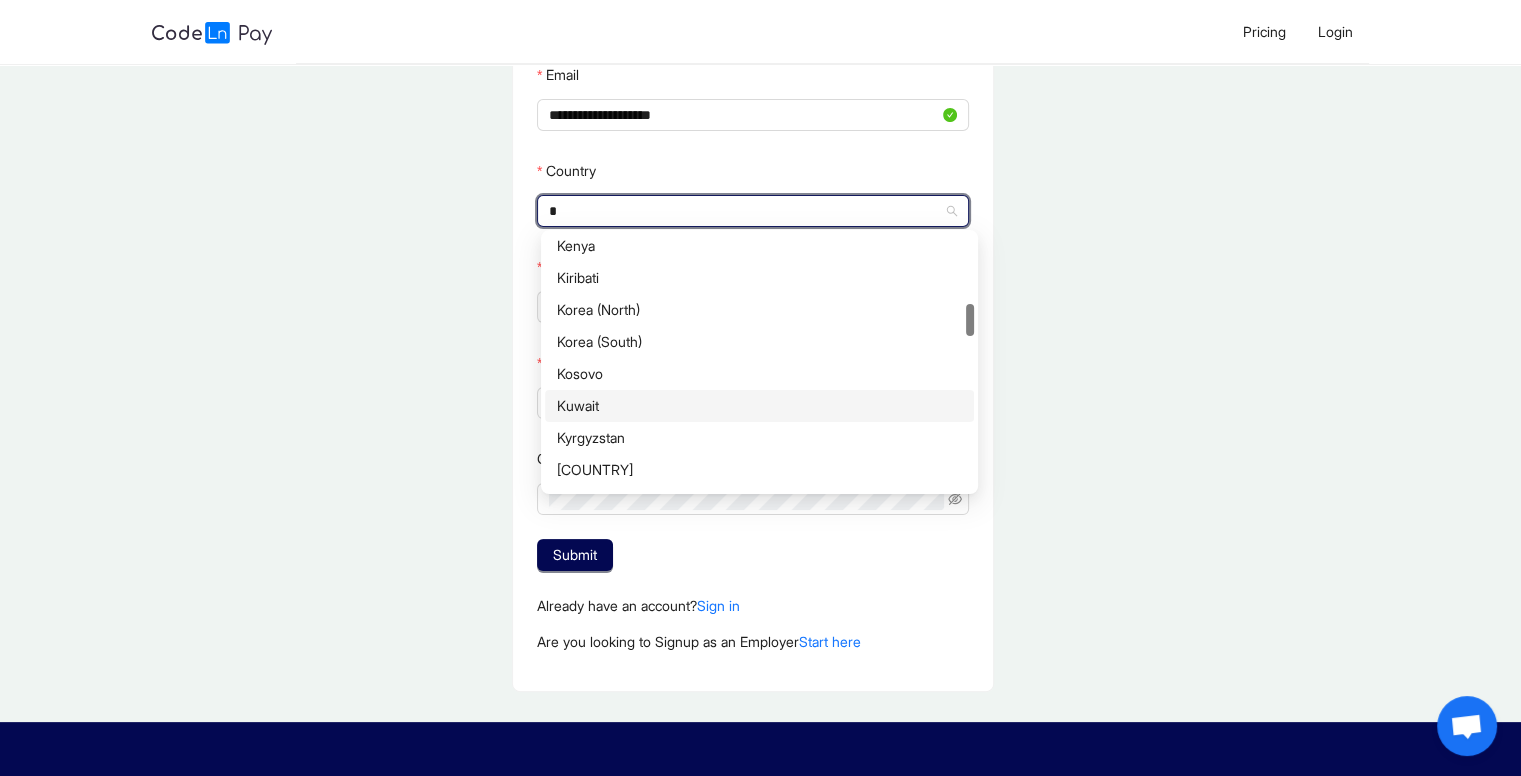 scroll, scrollTop: 111, scrollLeft: 0, axis: vertical 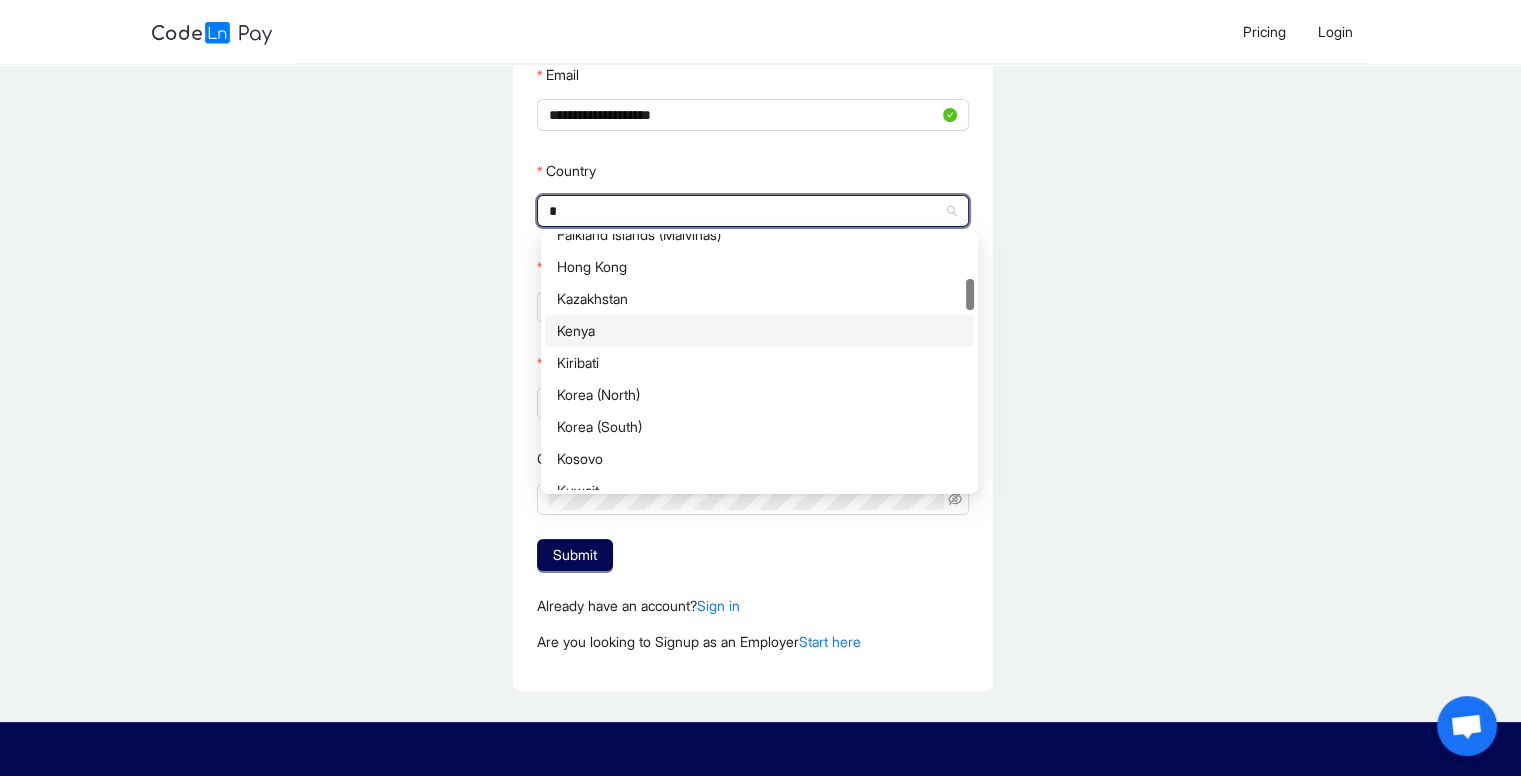 click on "Kenya" at bounding box center (759, 331) 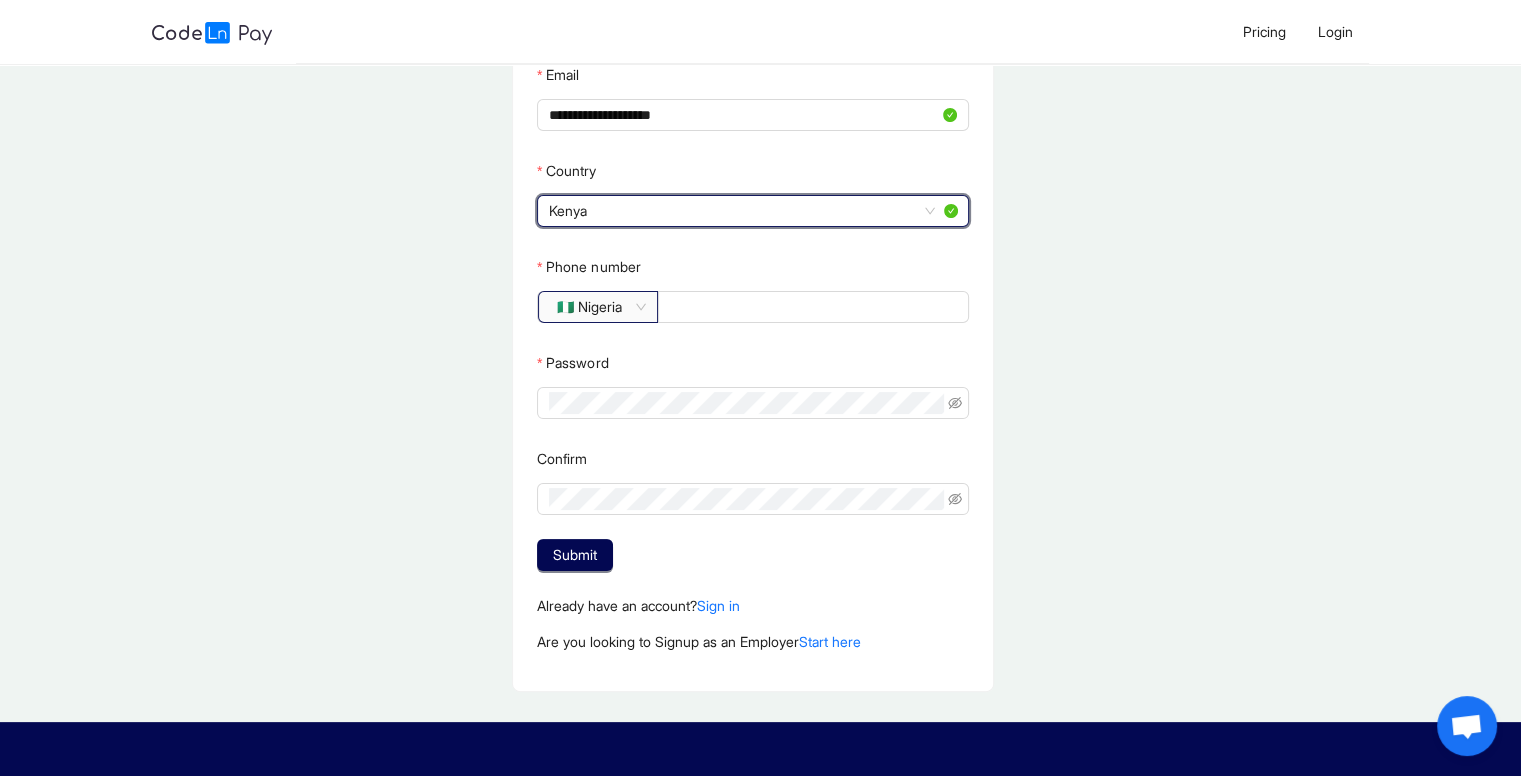 click on "🇳🇬 Nigeria" 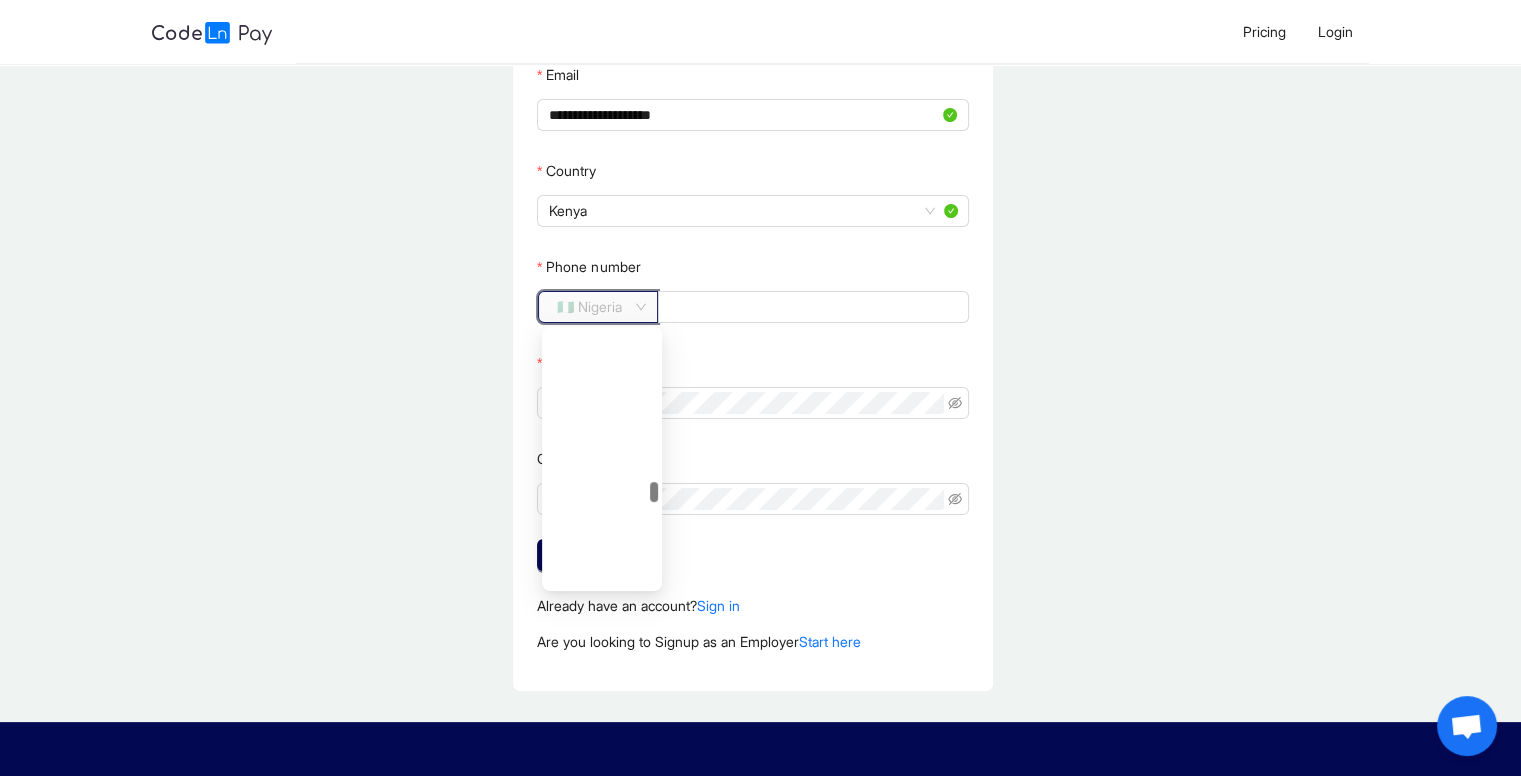 scroll, scrollTop: 3528, scrollLeft: 0, axis: vertical 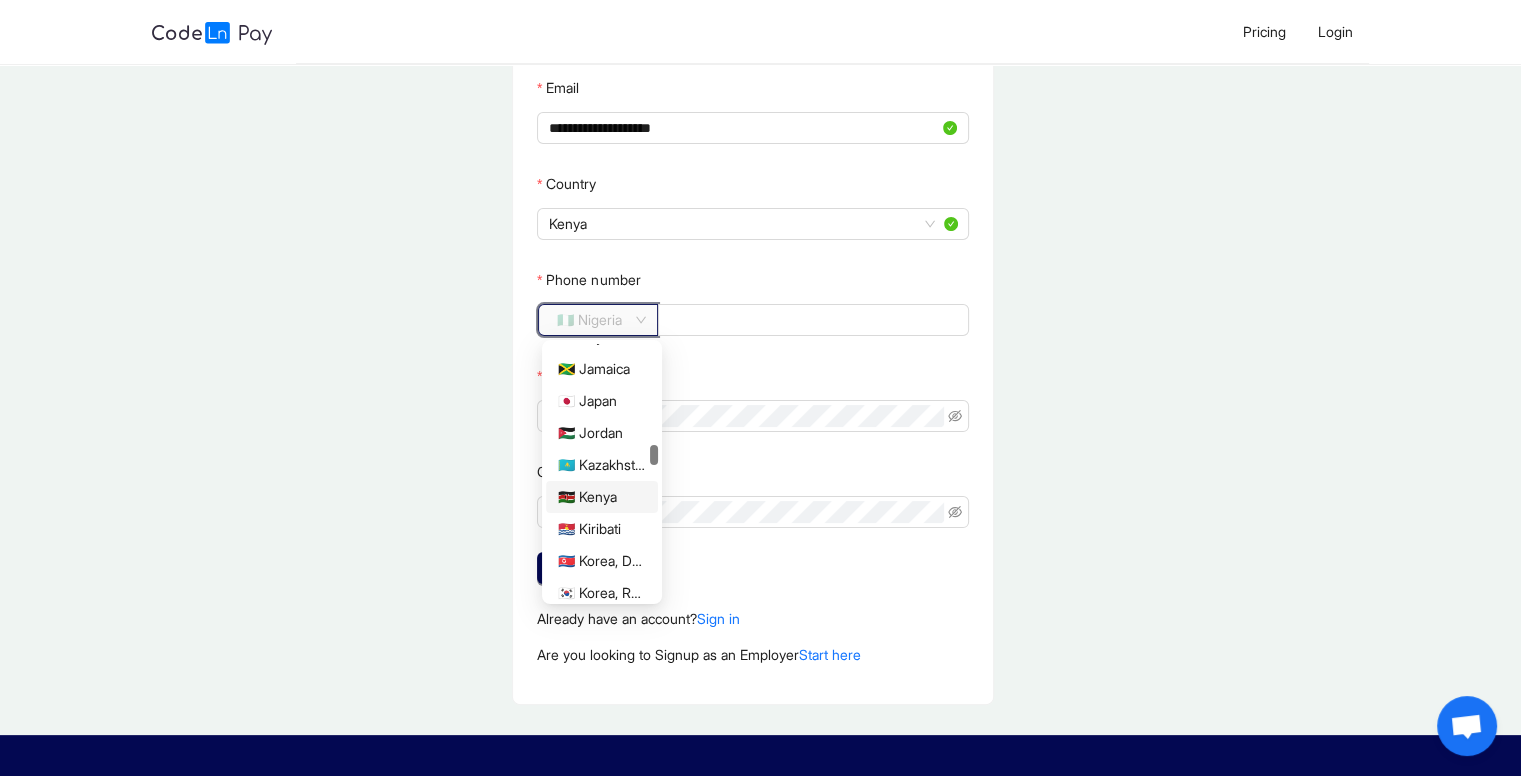 click on "🇰🇪 Kenya" at bounding box center [602, 497] 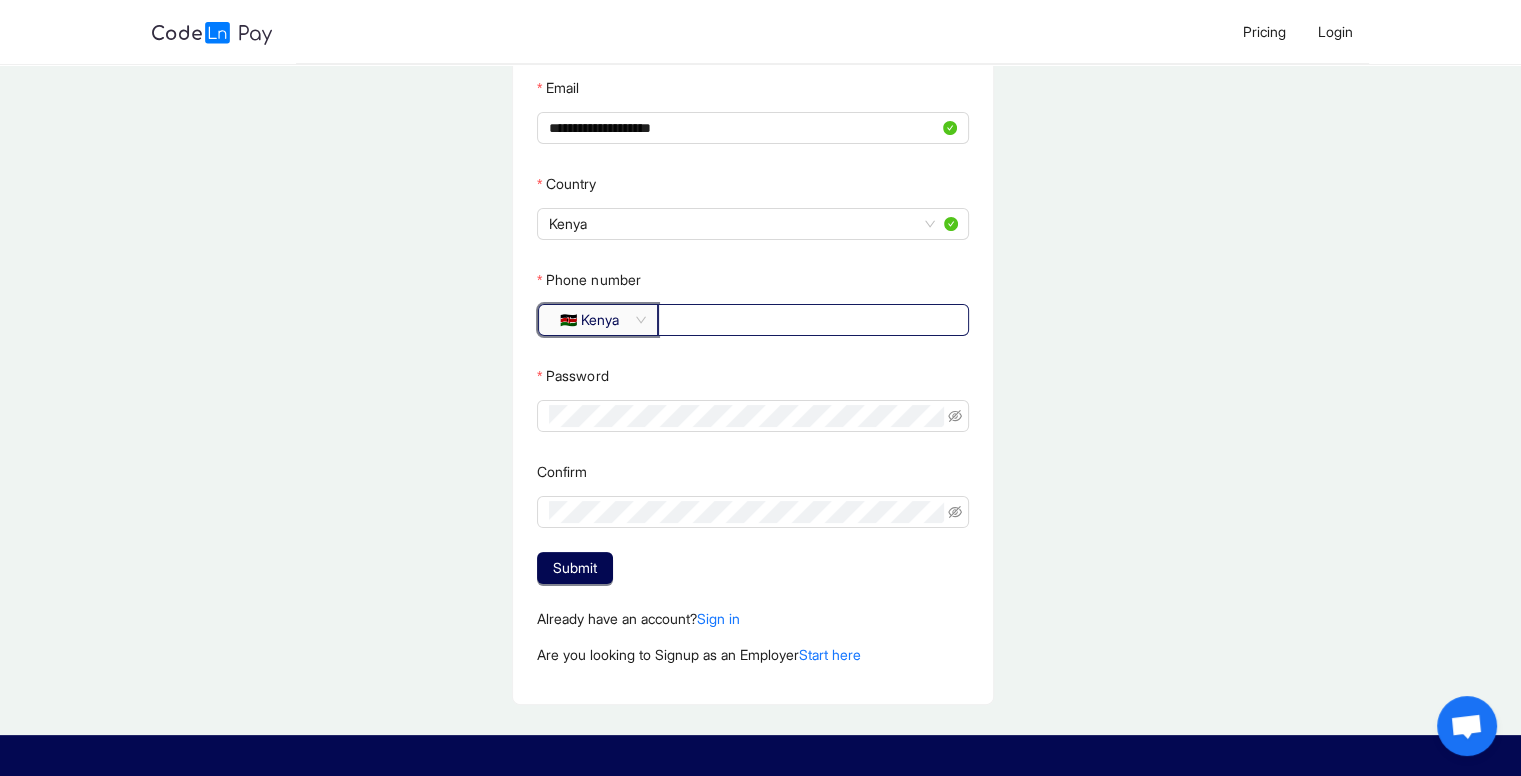 click on "Phone number" at bounding box center [811, 320] 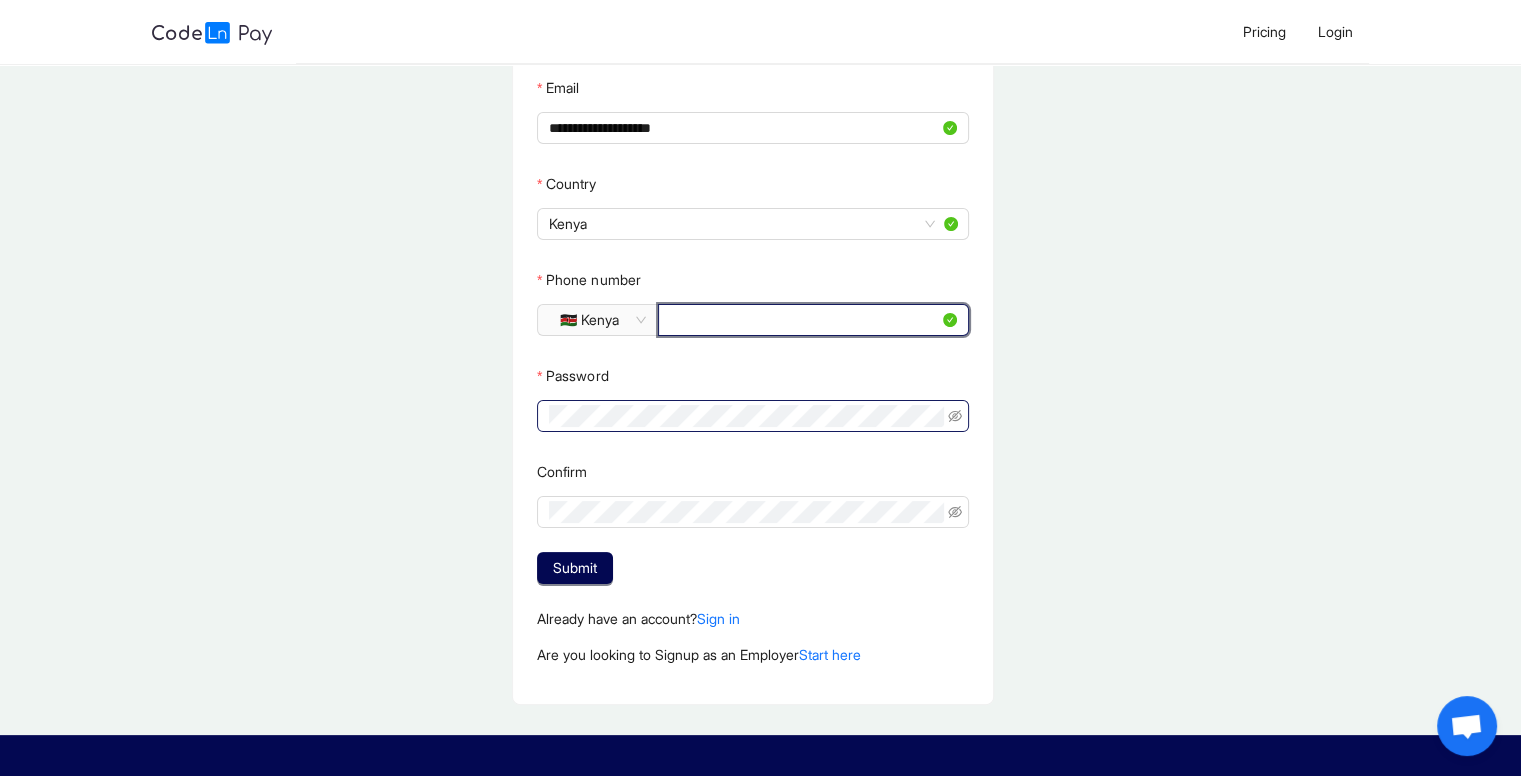 type on "*********" 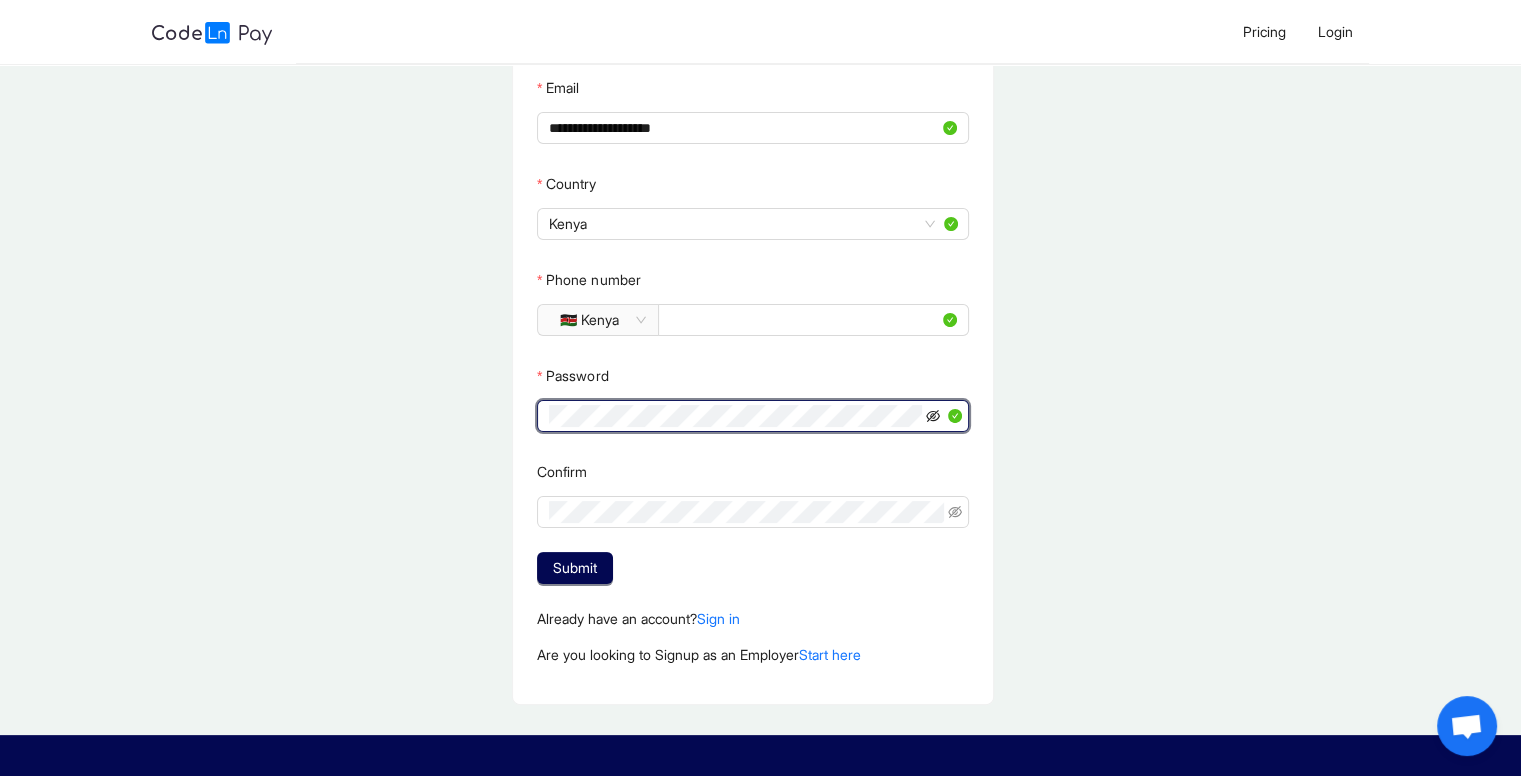 click 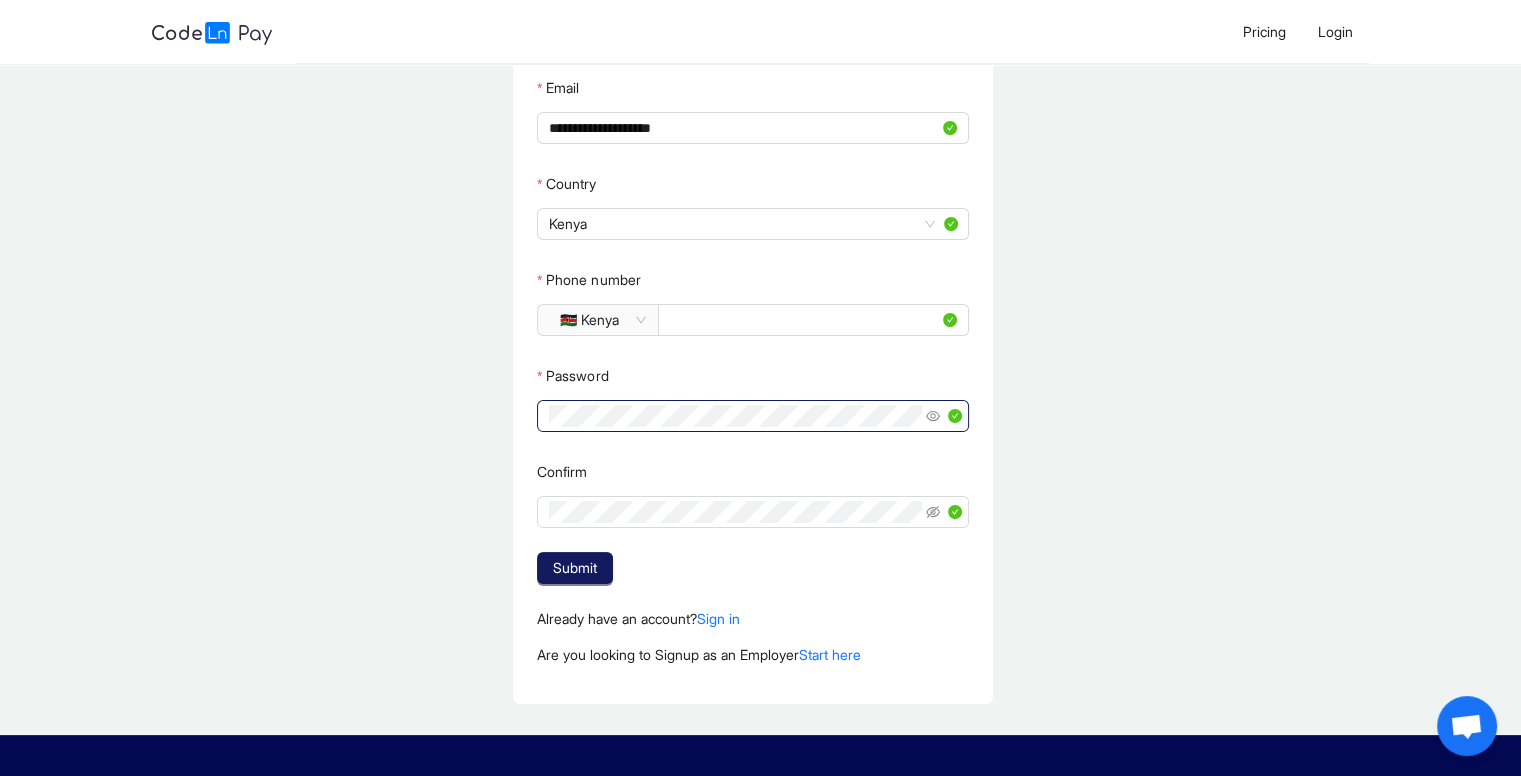 click on "Submit" 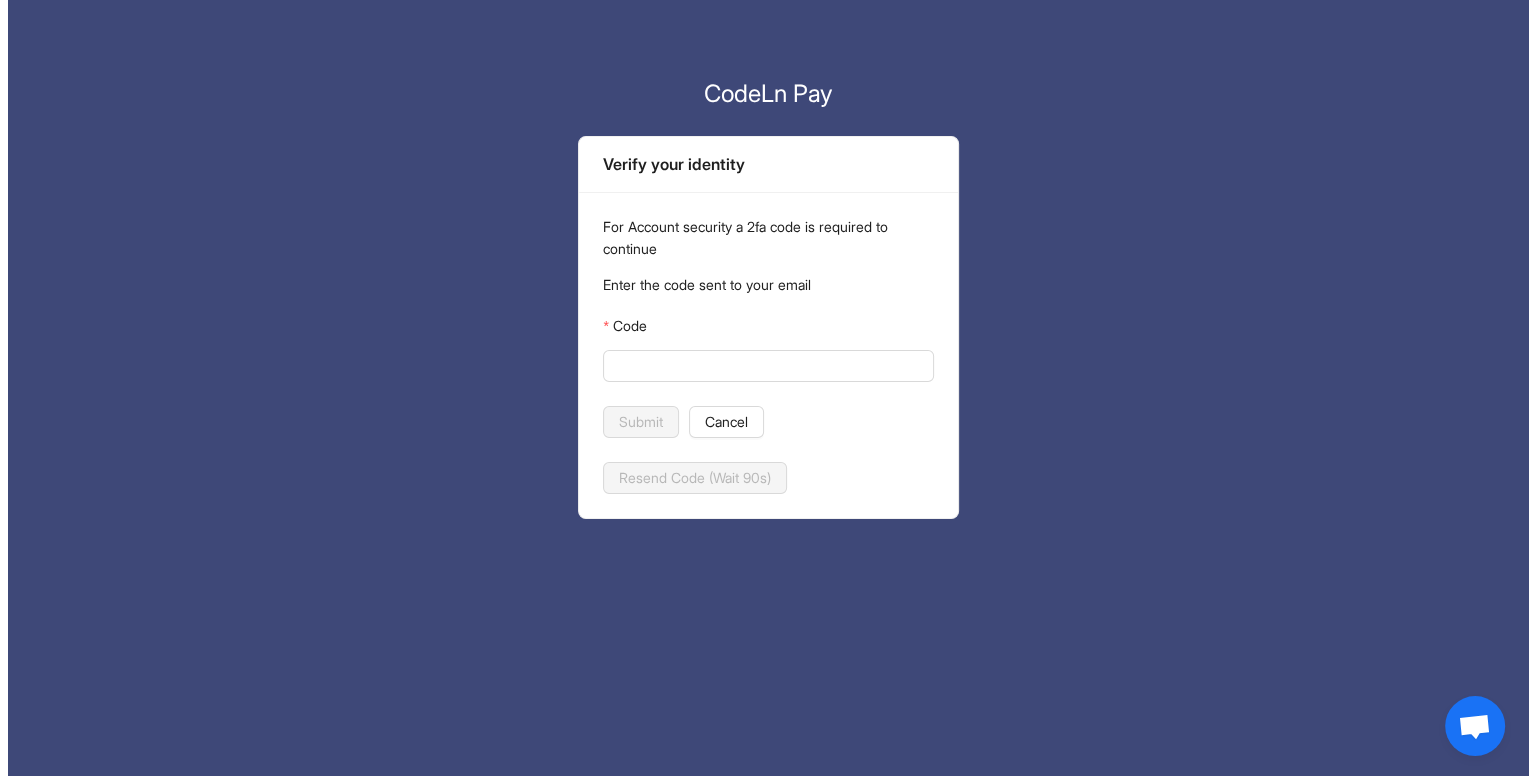 scroll, scrollTop: 0, scrollLeft: 0, axis: both 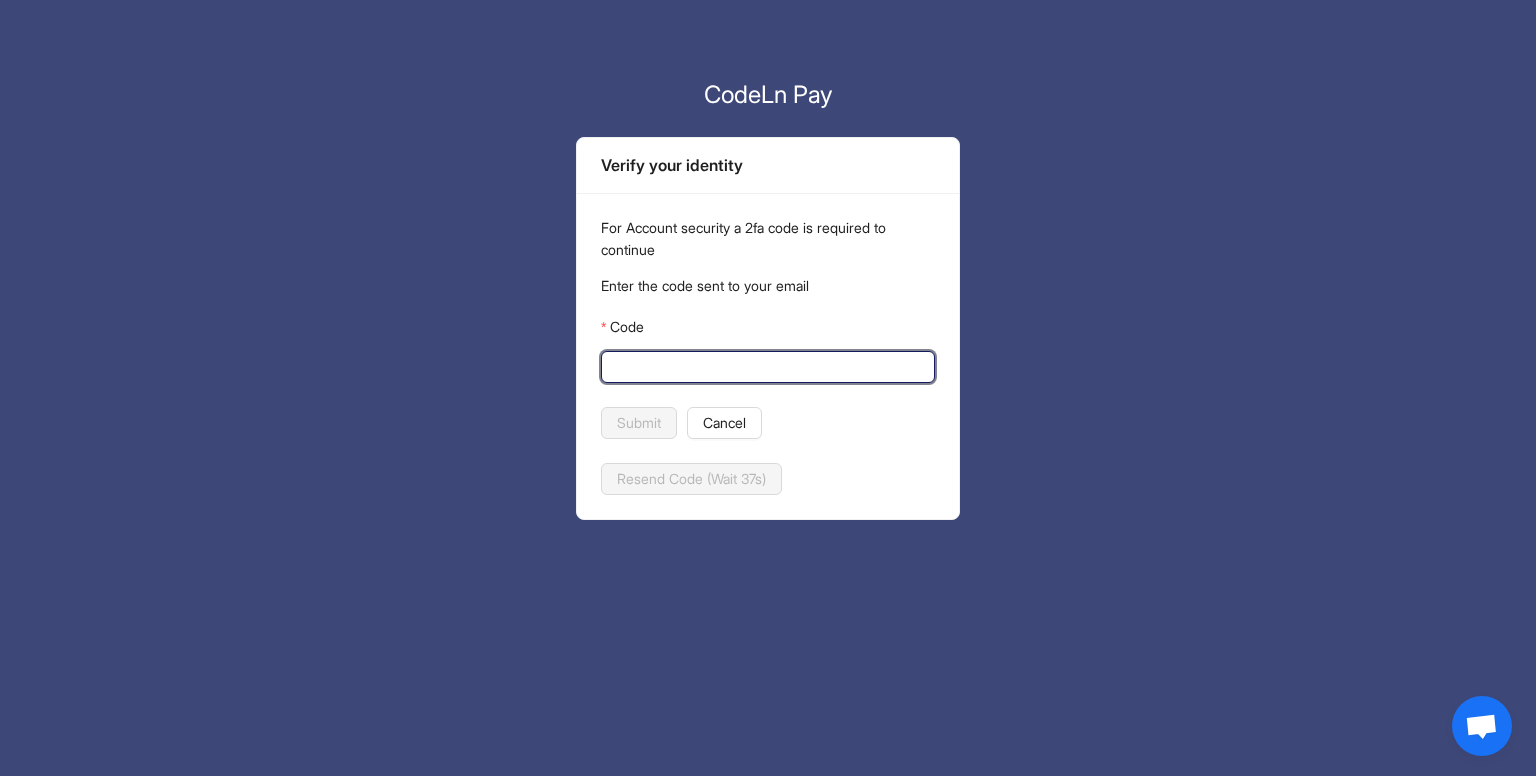 click on "Code" at bounding box center (766, 367) 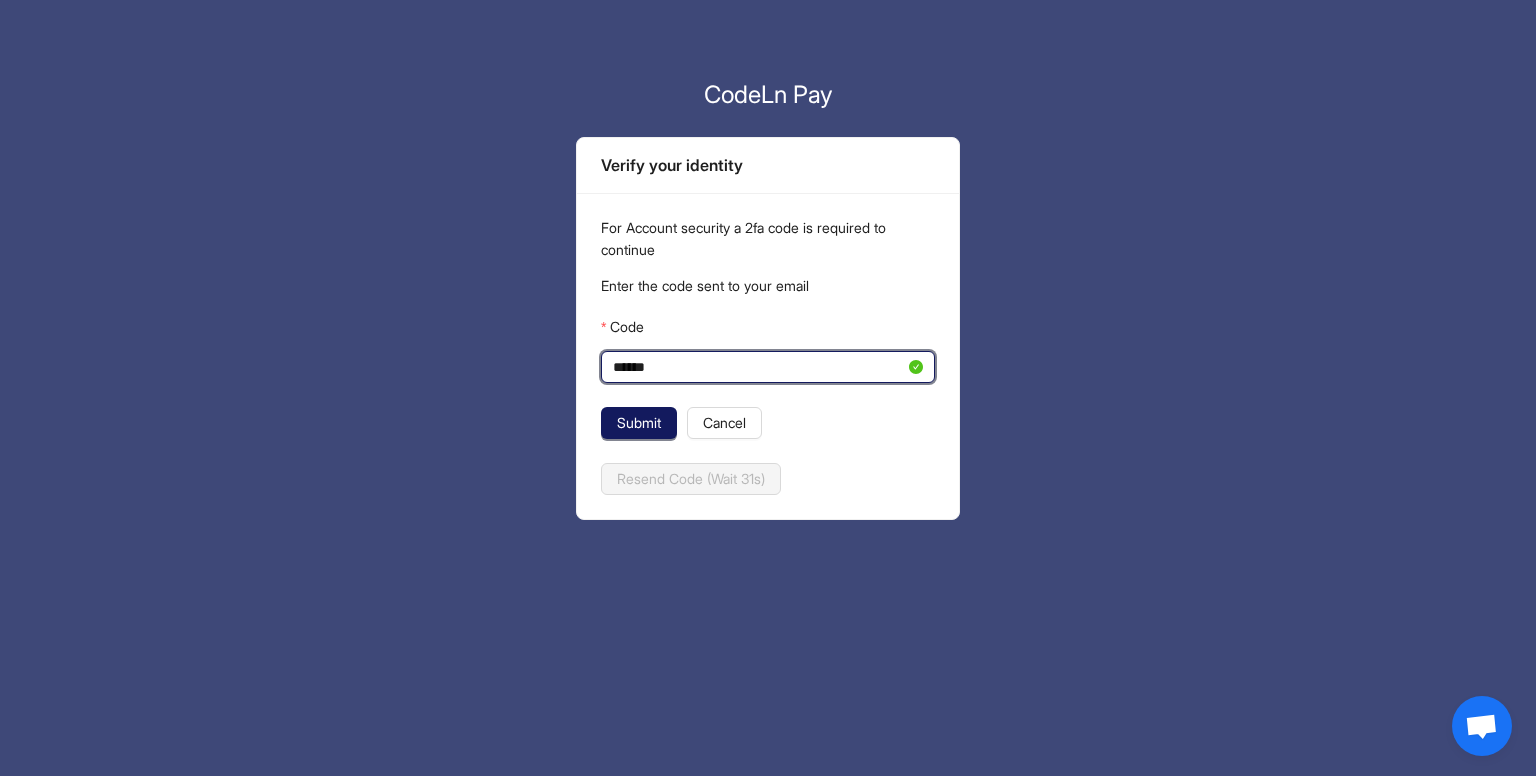 type on "******" 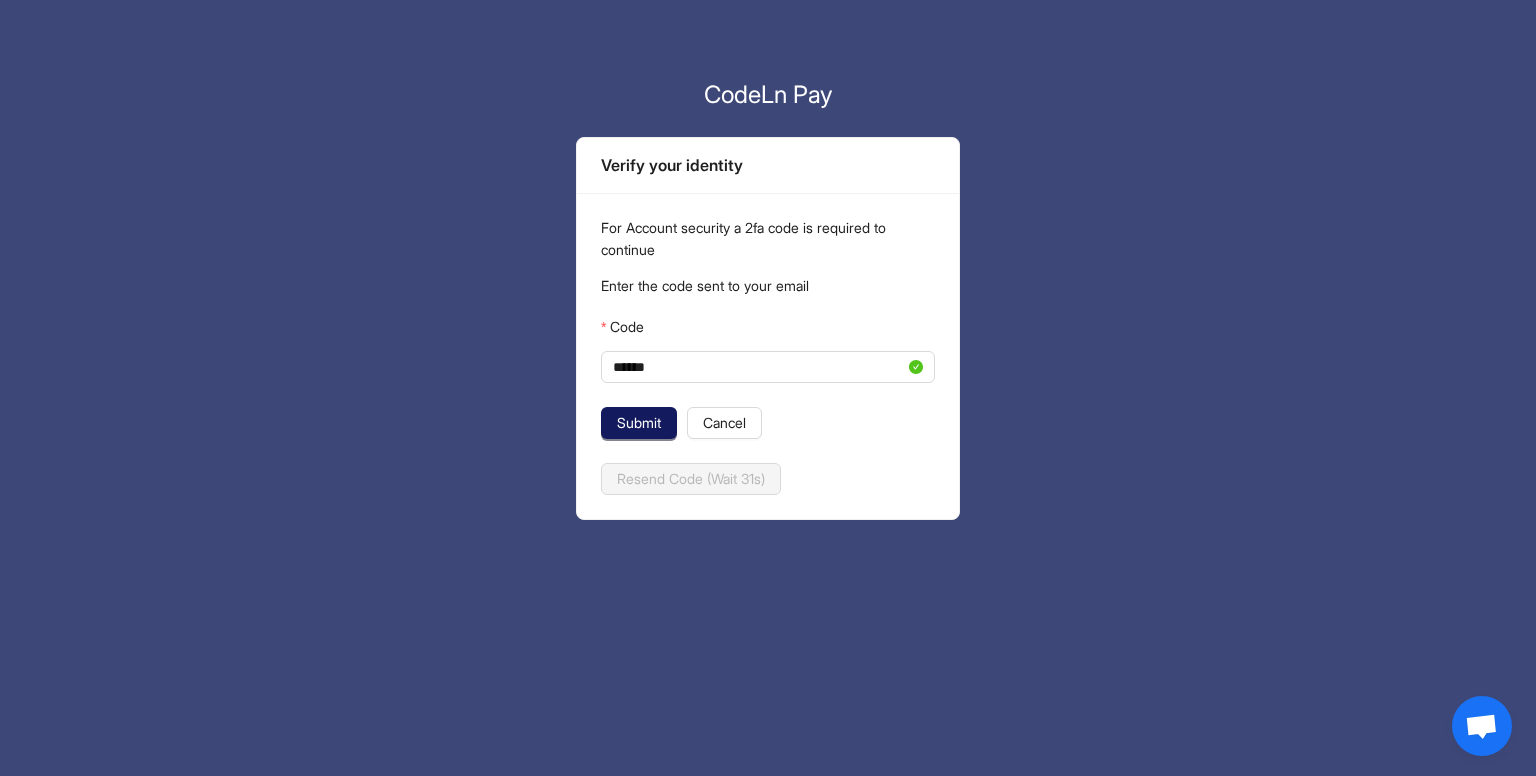 click on "Submit" 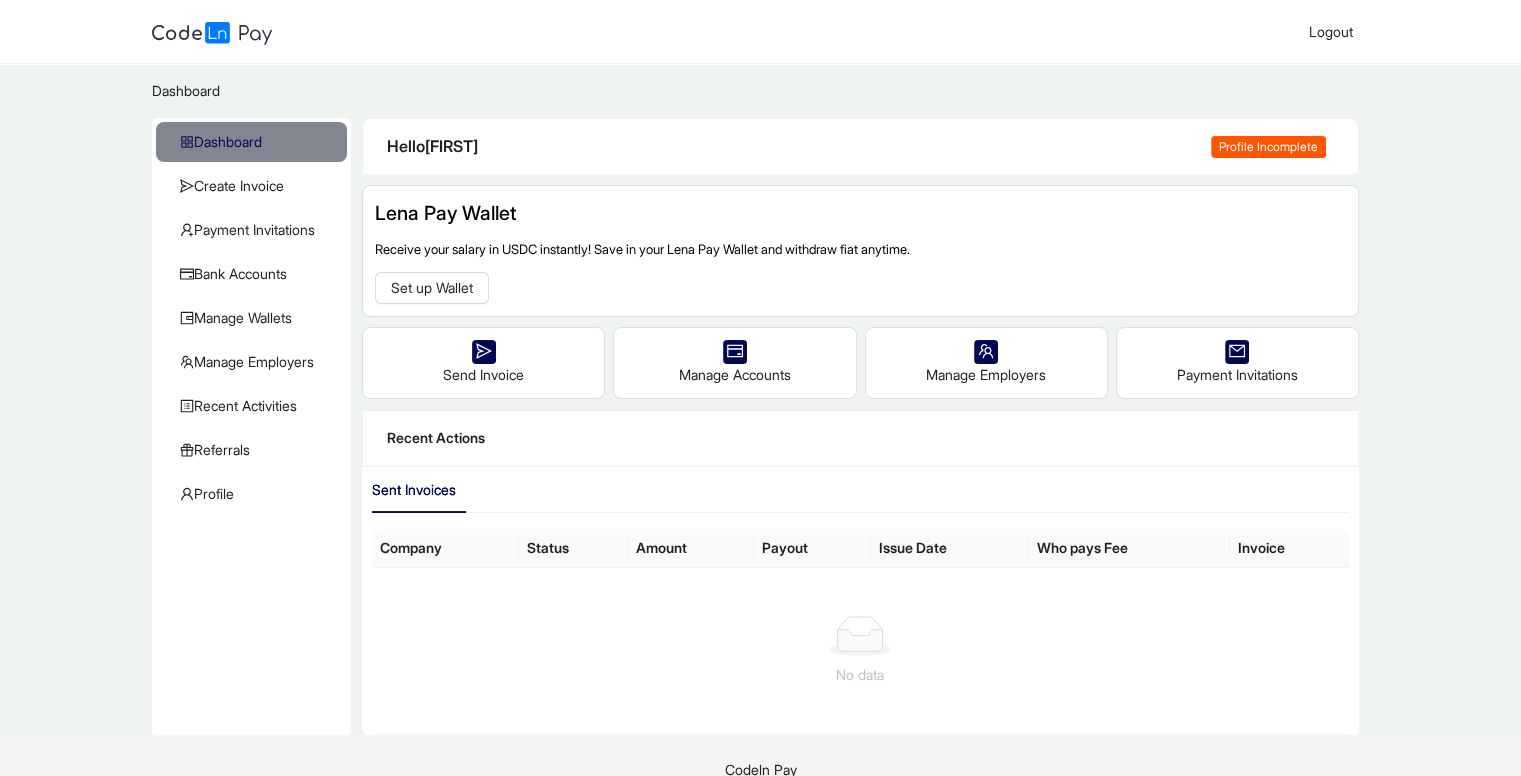 click on "Logout" at bounding box center [832, 31] 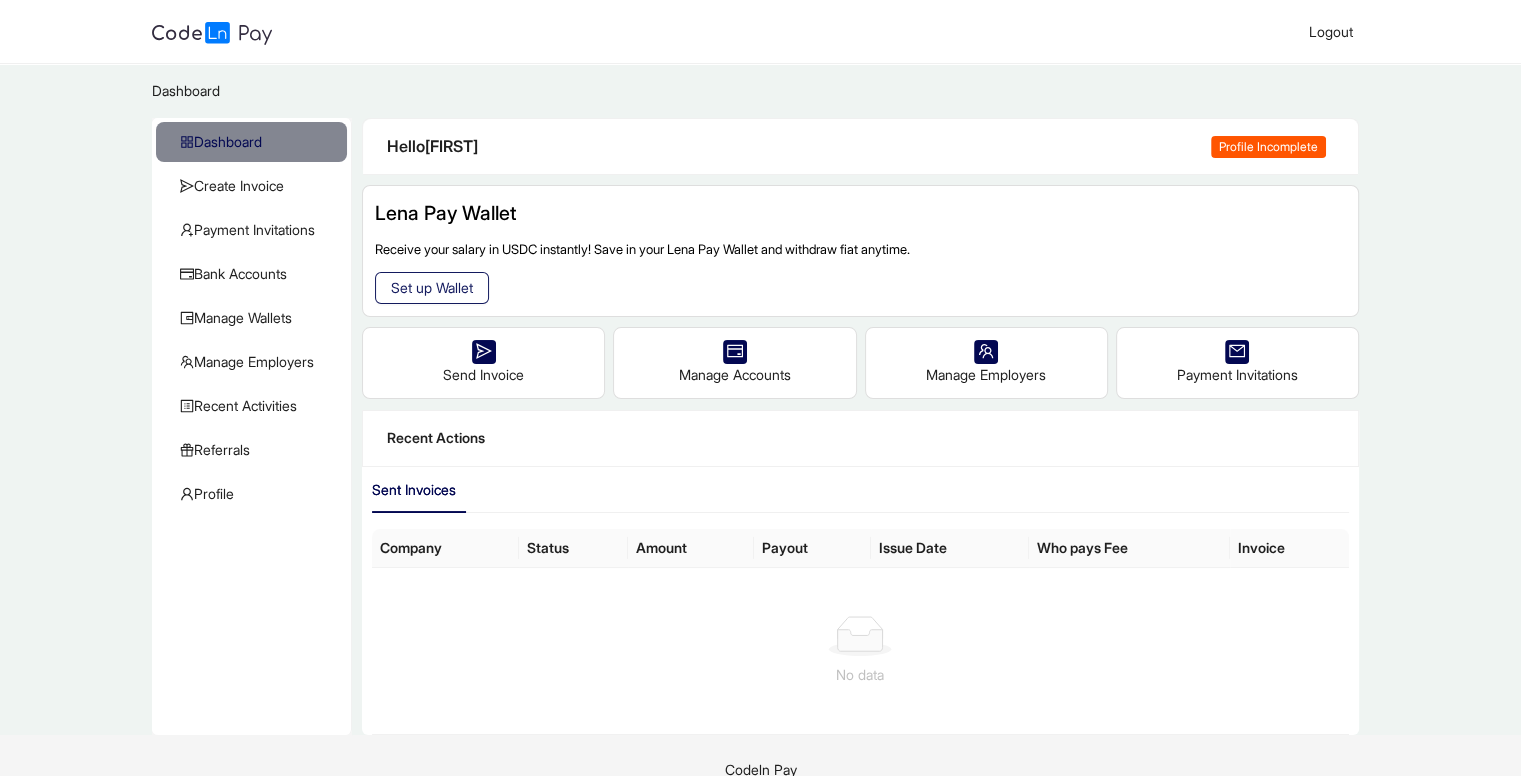 click on "Set up Wallet" 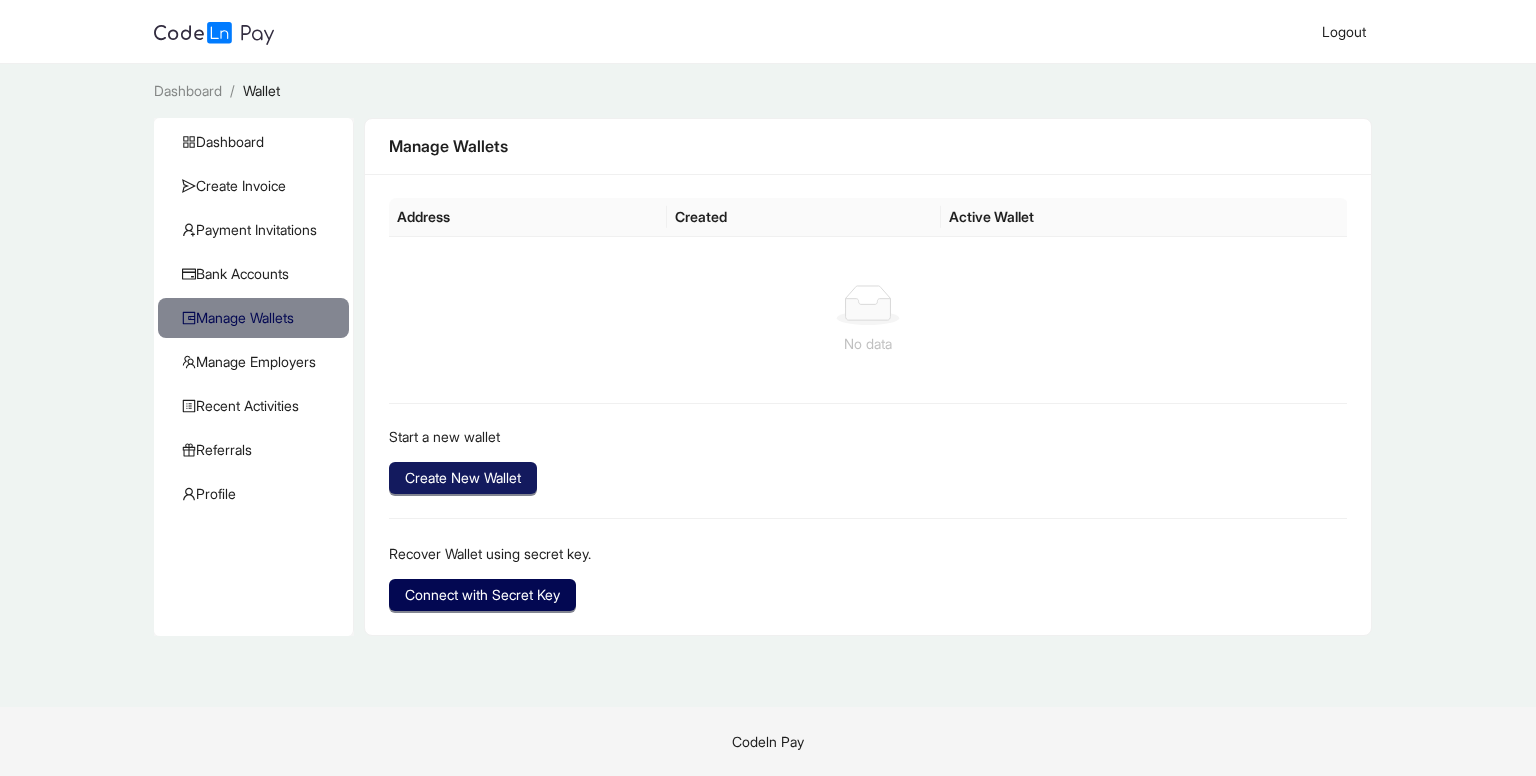 drag, startPoint x: 499, startPoint y: 517, endPoint x: 505, endPoint y: 497, distance: 20.880613 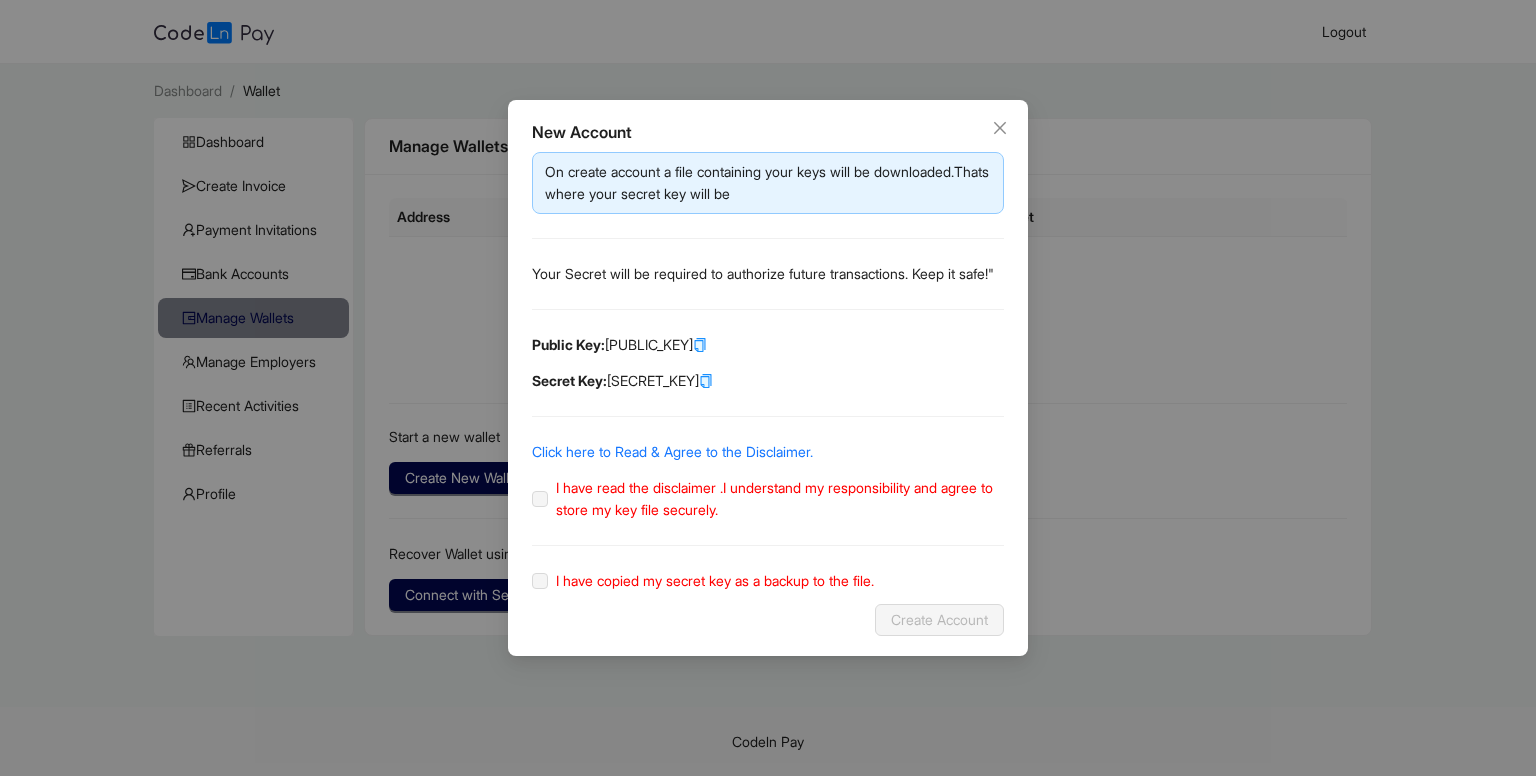 click 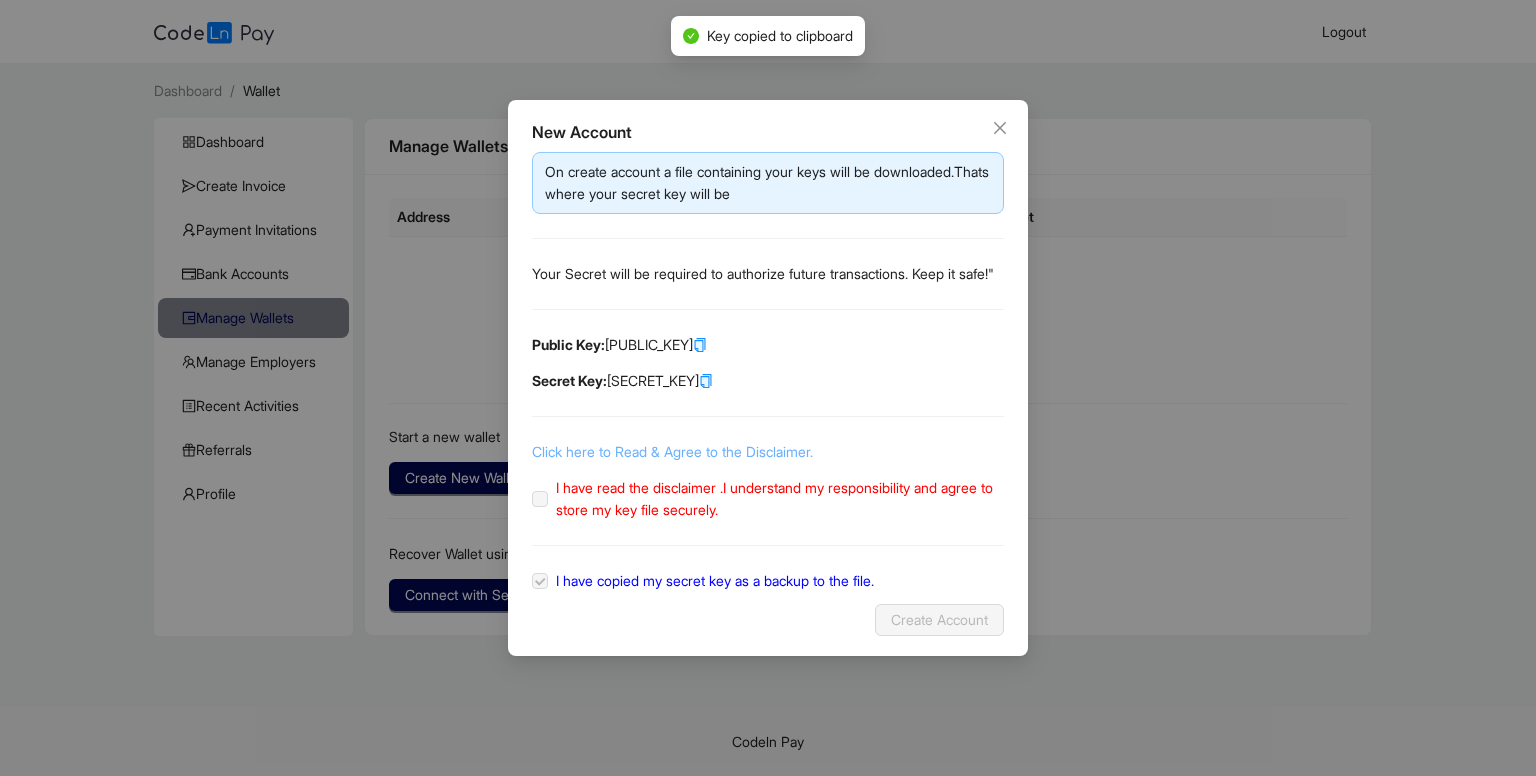 click on "Click here to Read & Agree to the Disclaimer." at bounding box center [672, 451] 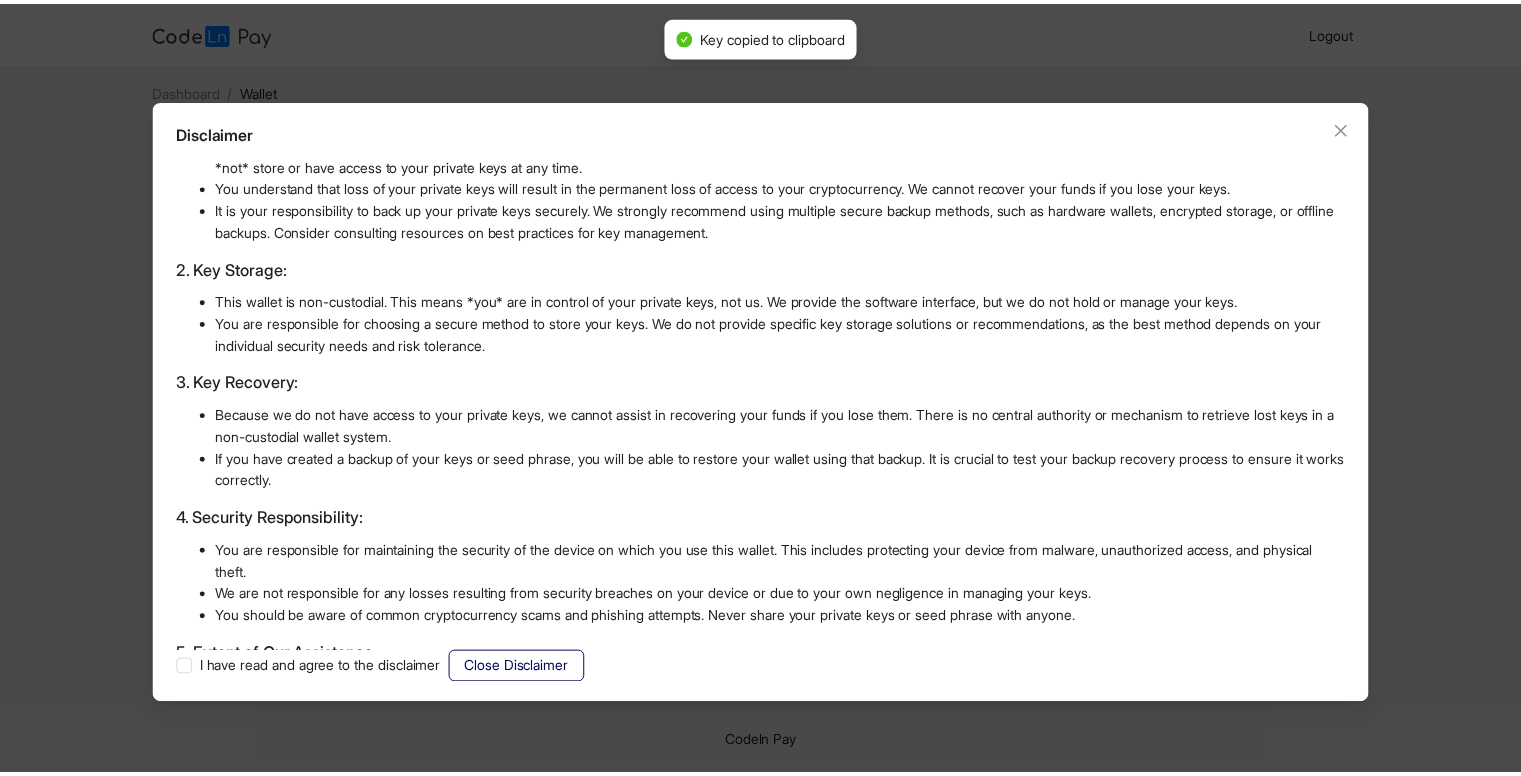 scroll, scrollTop: 487, scrollLeft: 0, axis: vertical 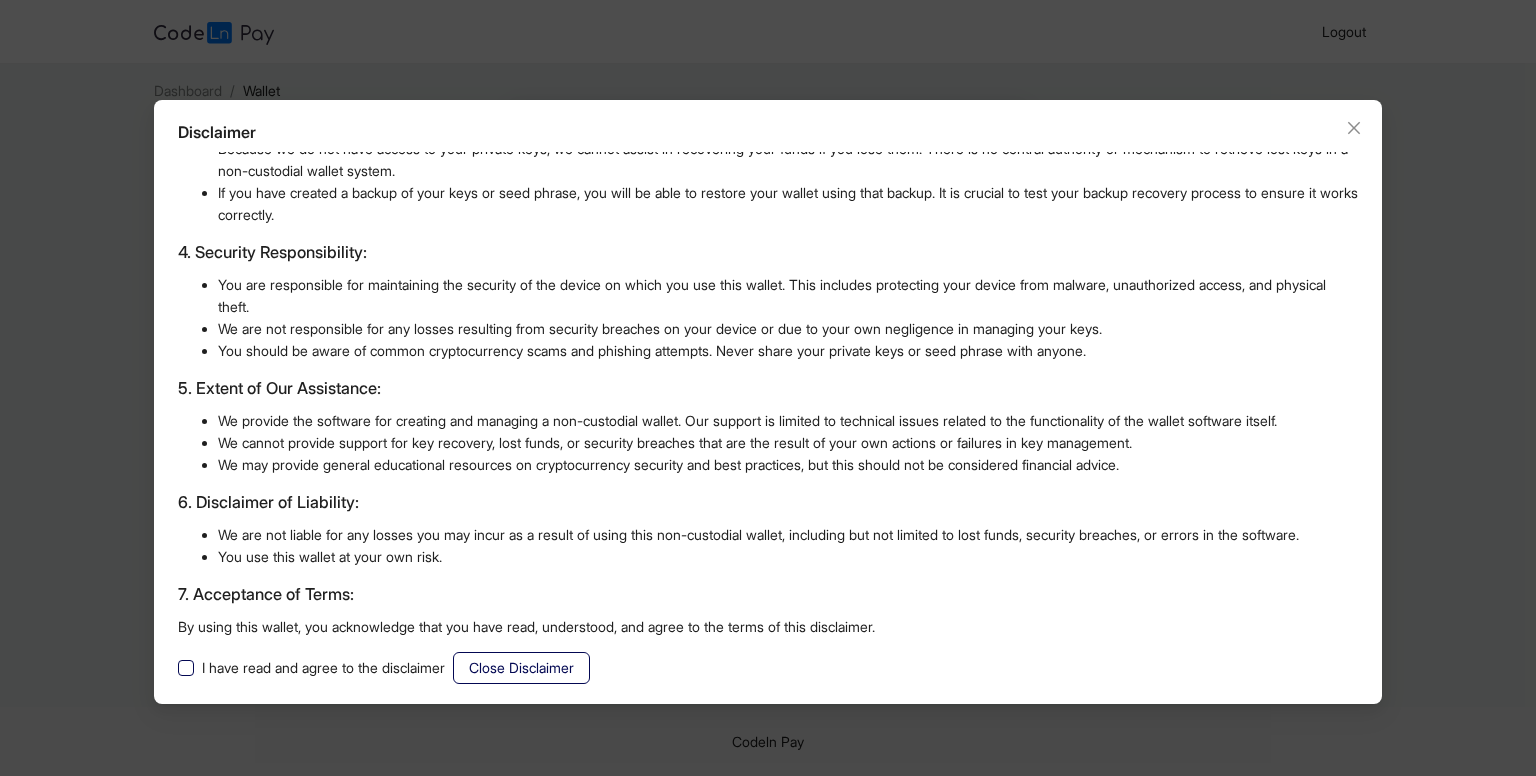 click on "I have read and agree to the disclaimer" at bounding box center (323, 668) 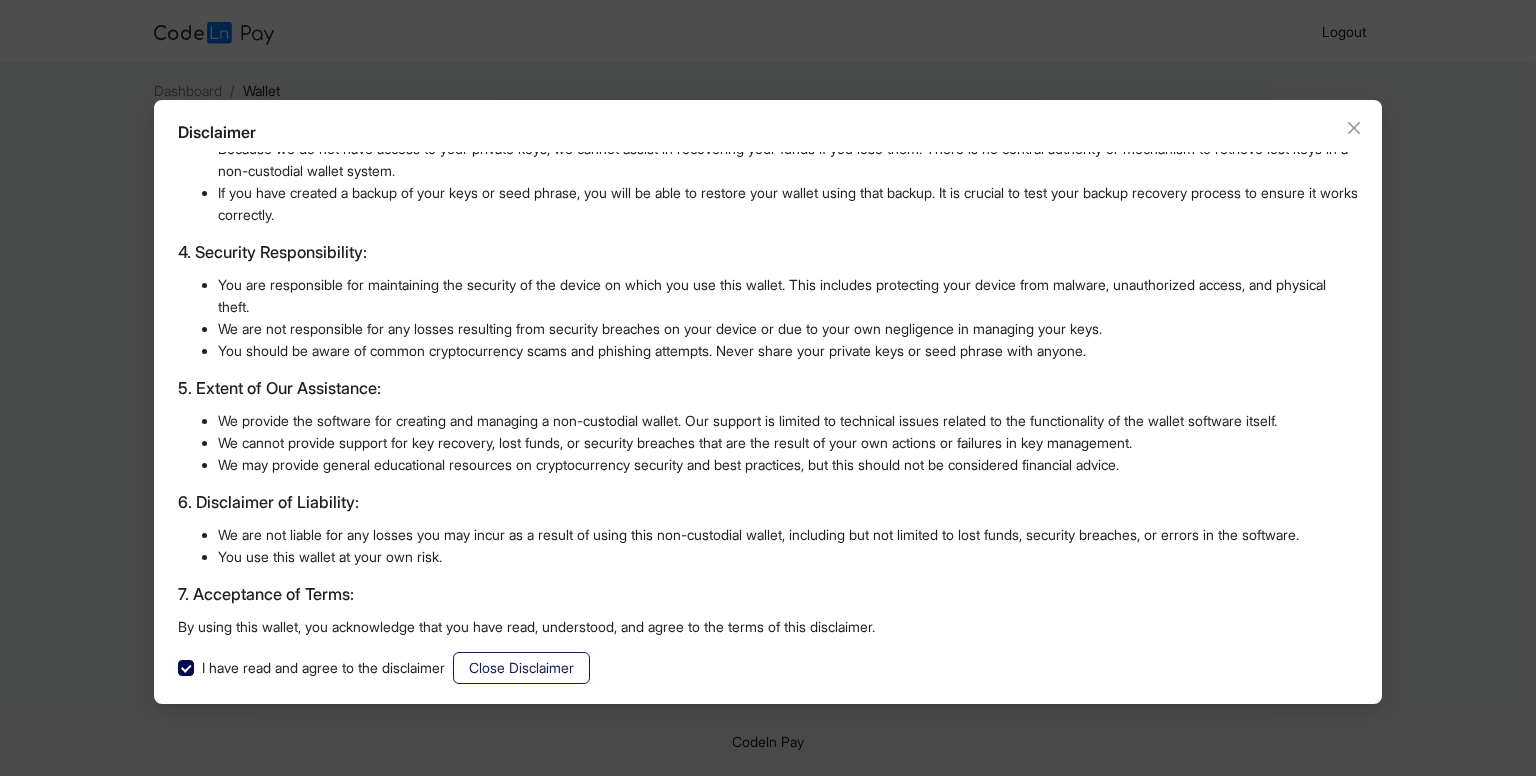 click on "Close Disclaimer" 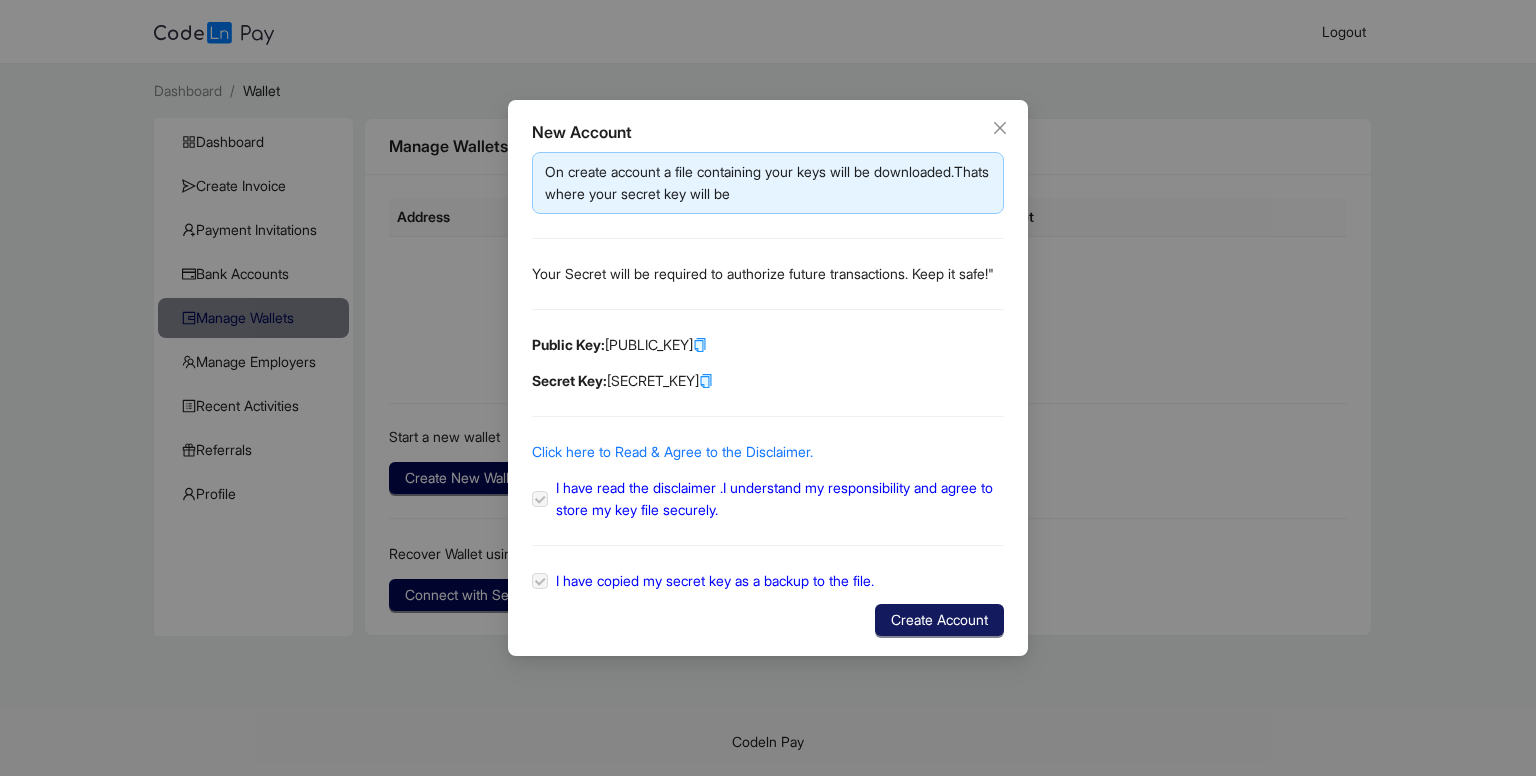click on "Create Account" 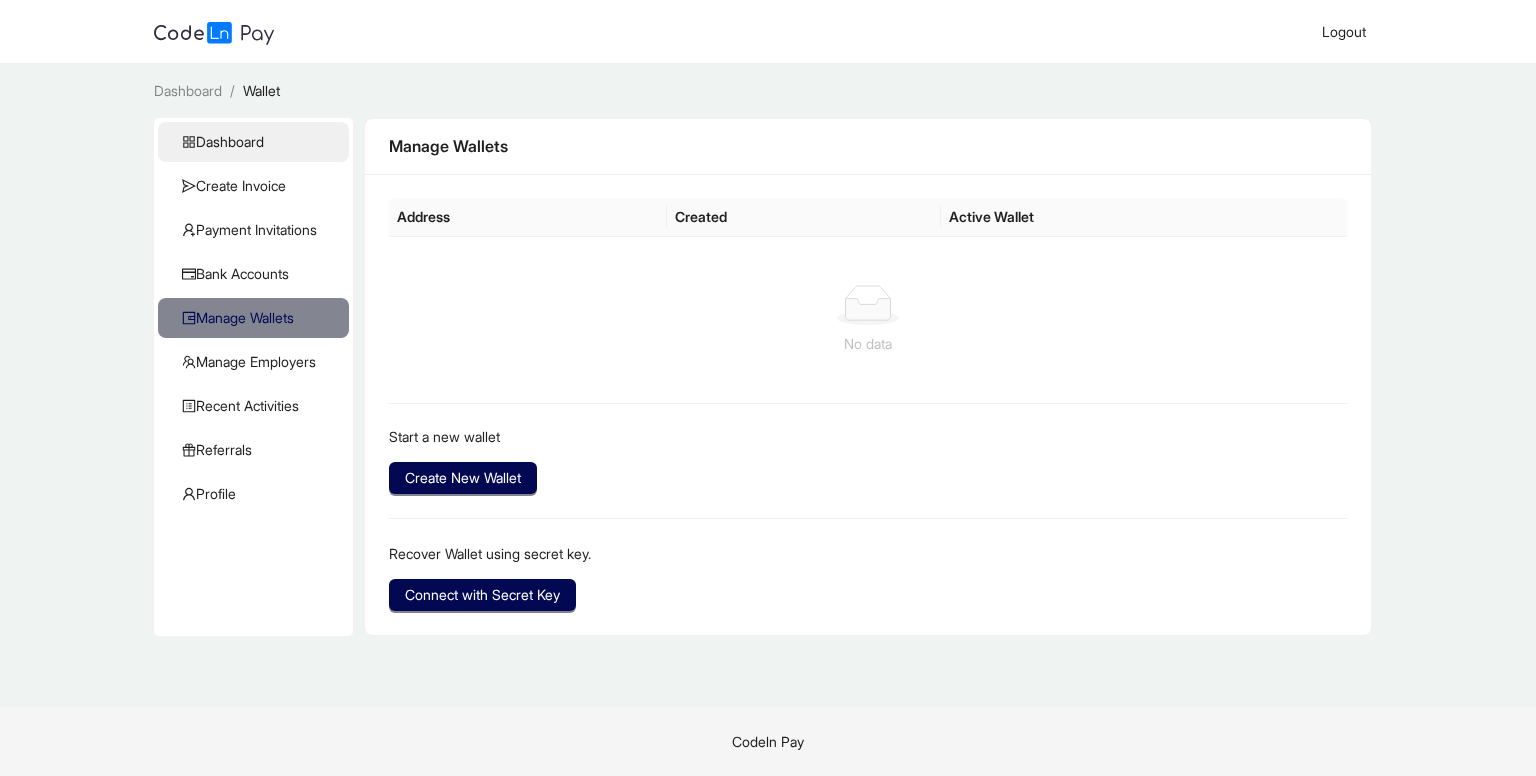 click on "Dashboard" 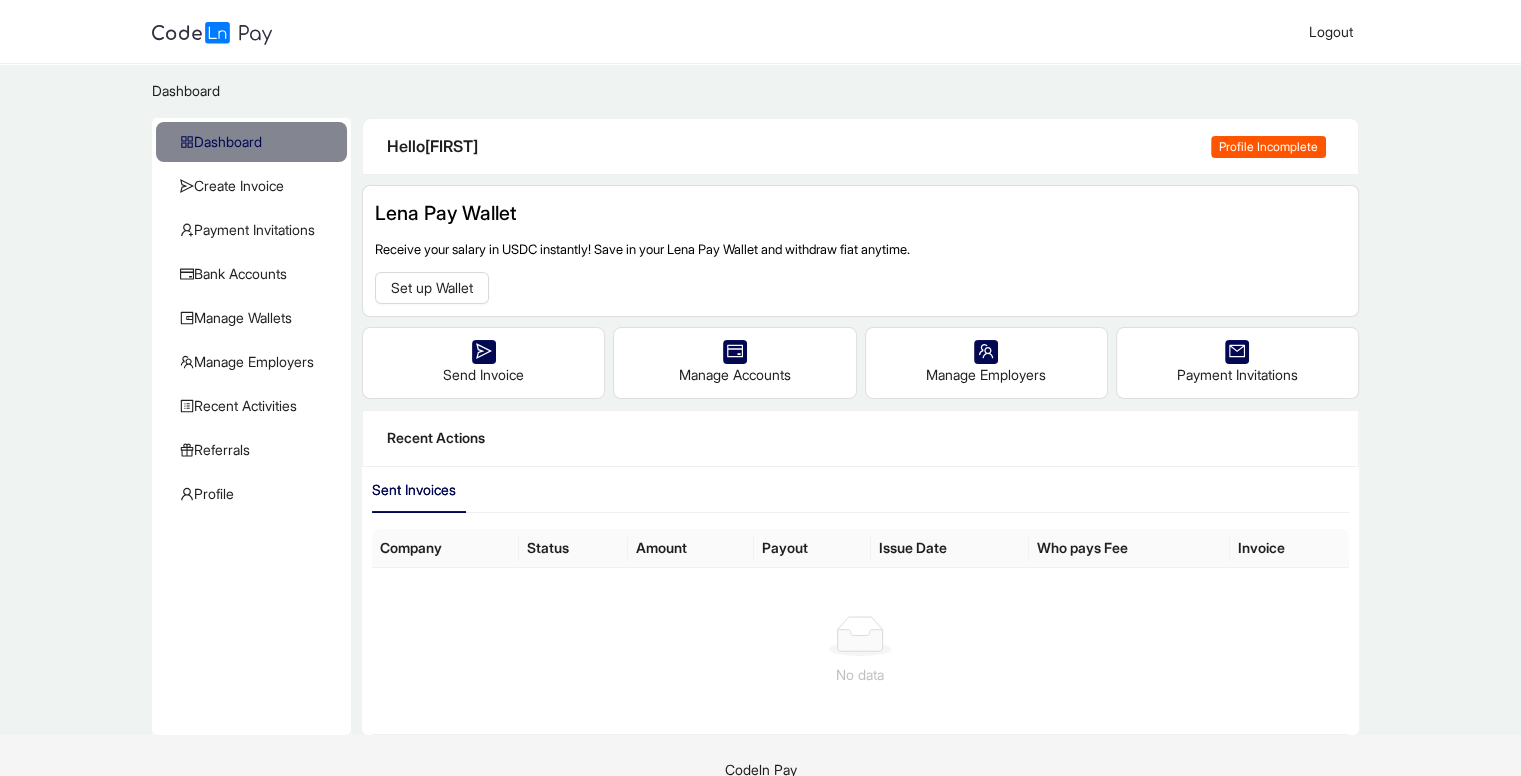 click on "Profile Incomplete" at bounding box center (1268, 147) 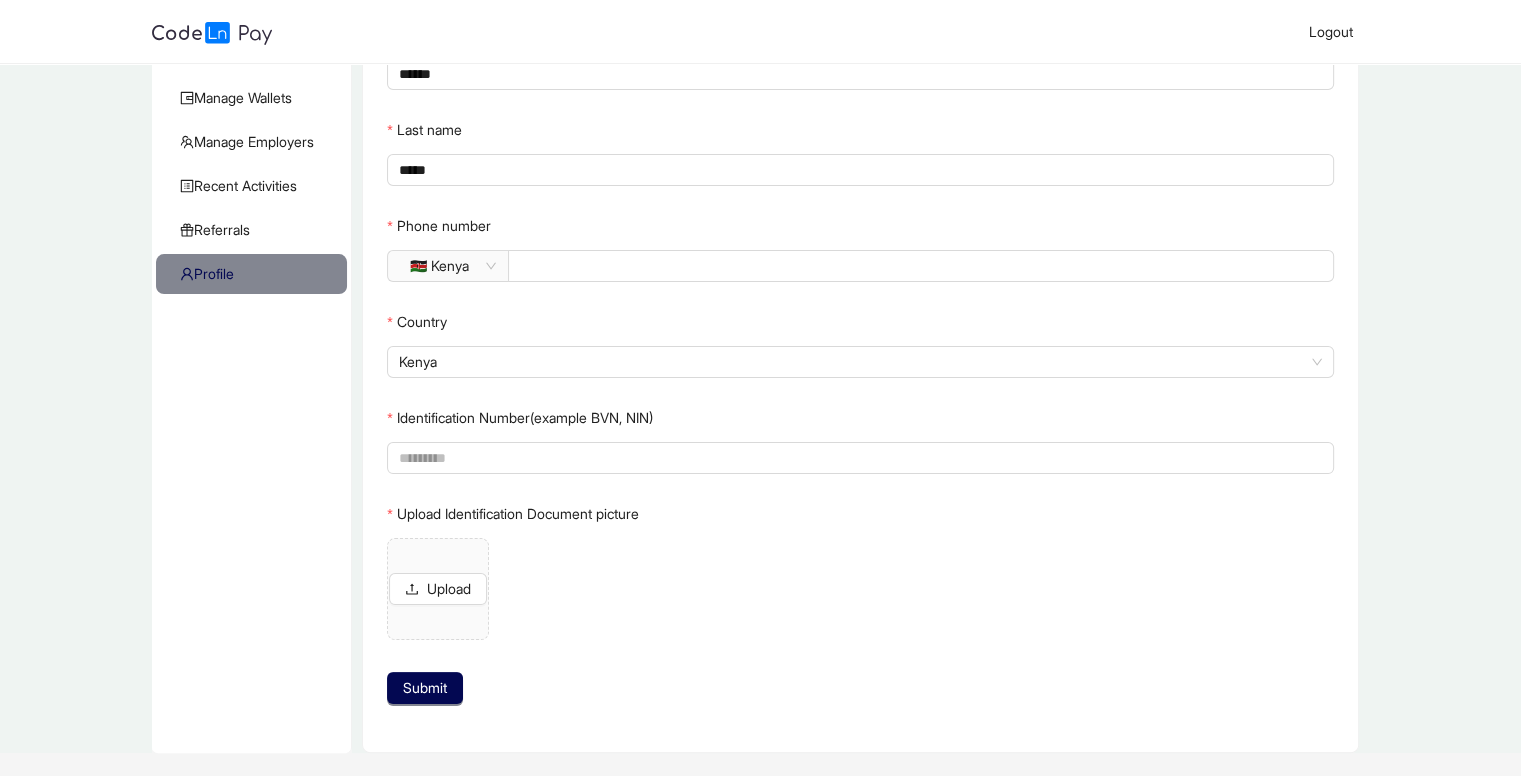 scroll, scrollTop: 265, scrollLeft: 0, axis: vertical 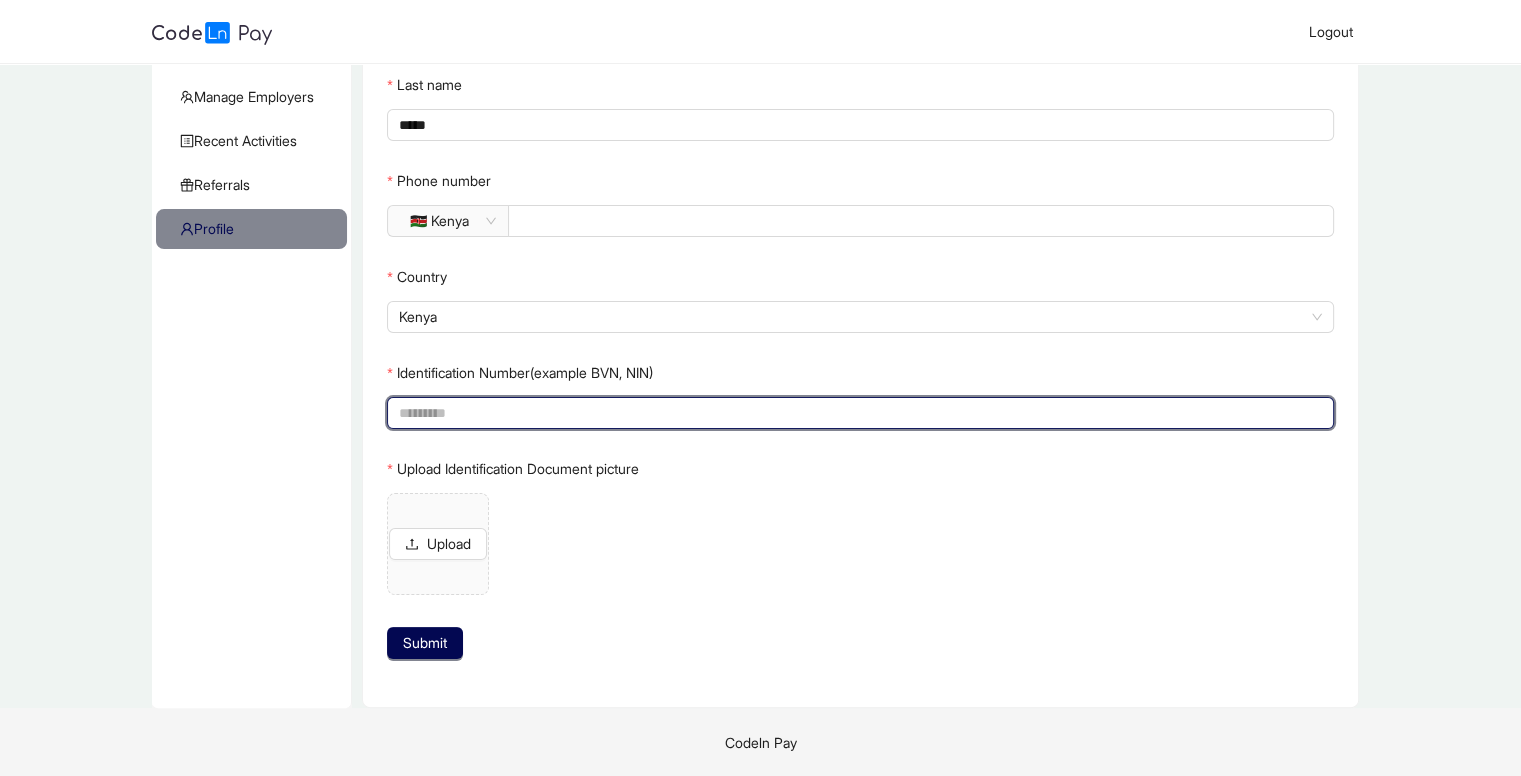 click on "Identification Number(example BVN, NIN)" at bounding box center [858, 413] 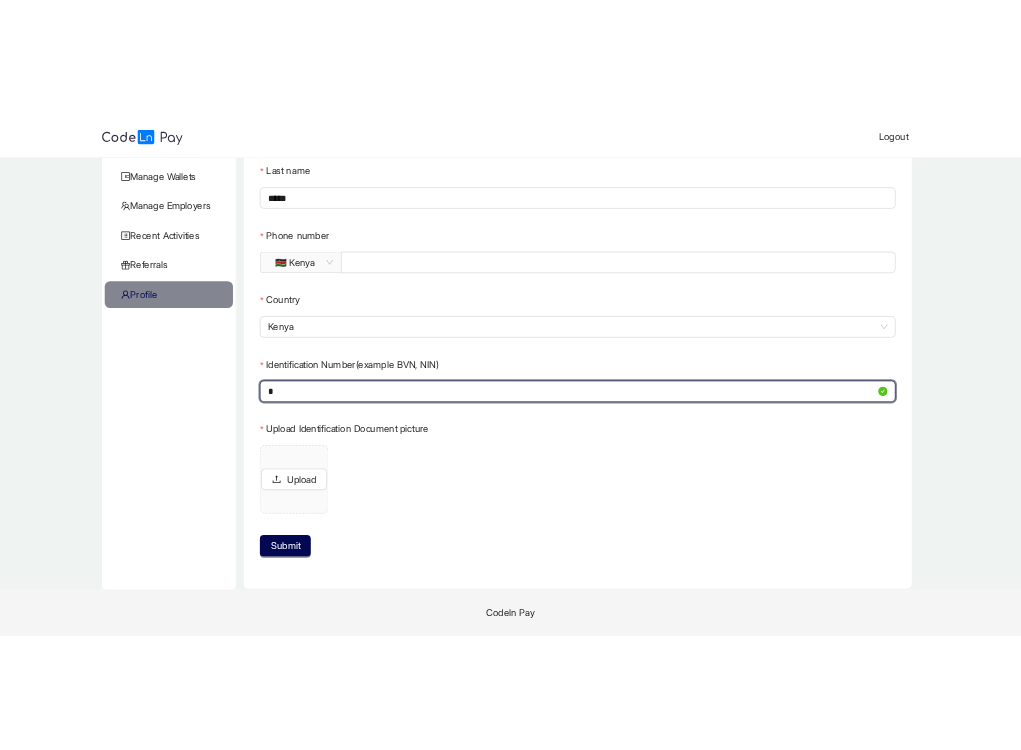 scroll, scrollTop: 225, scrollLeft: 0, axis: vertical 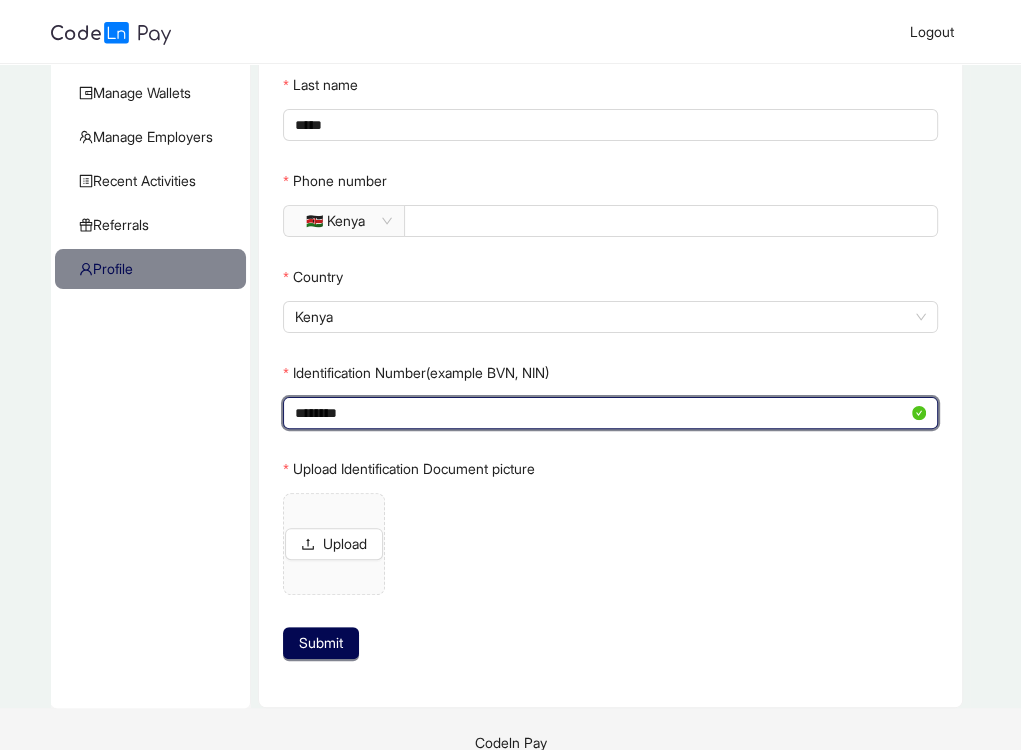 type on "********" 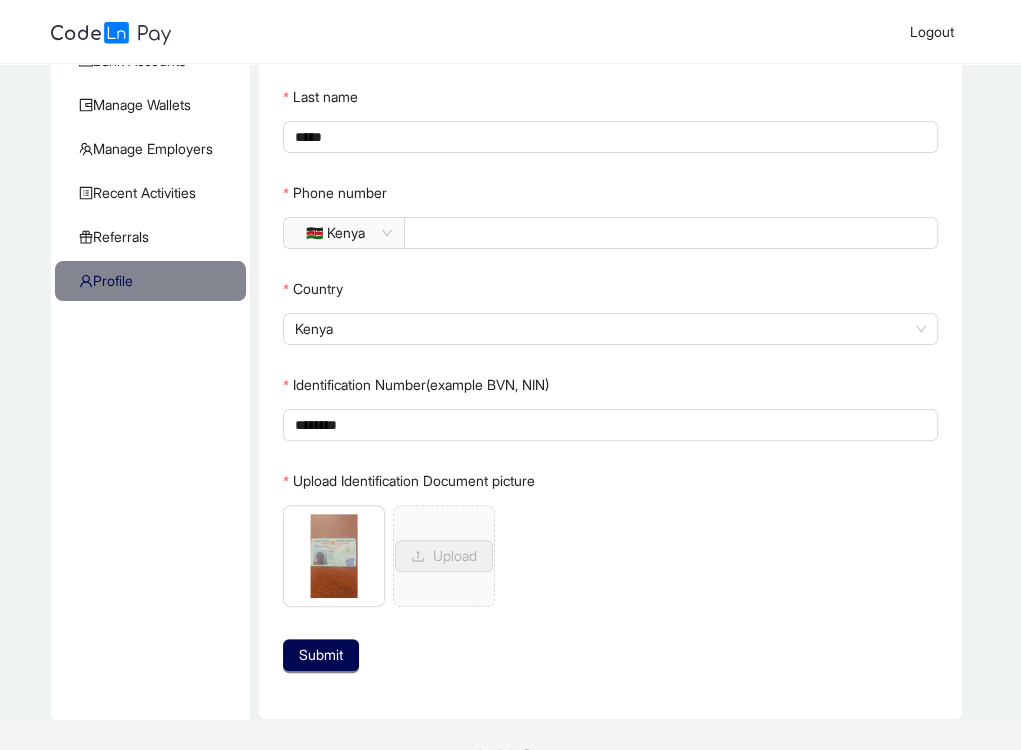 scroll, scrollTop: 251, scrollLeft: 0, axis: vertical 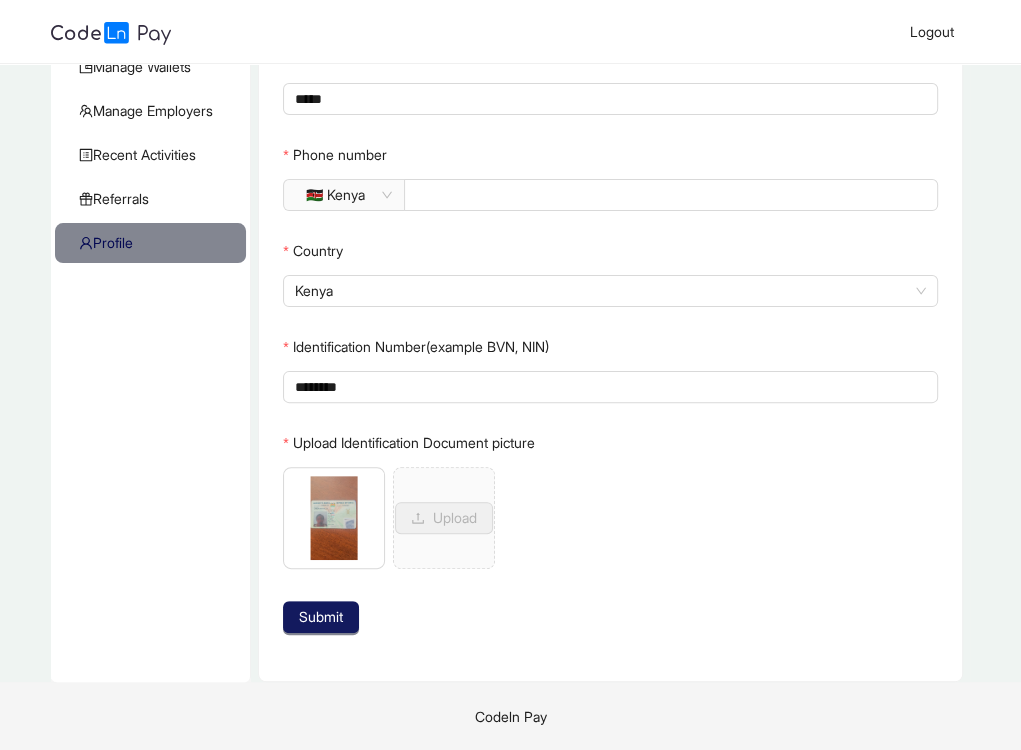 click on "Submit" 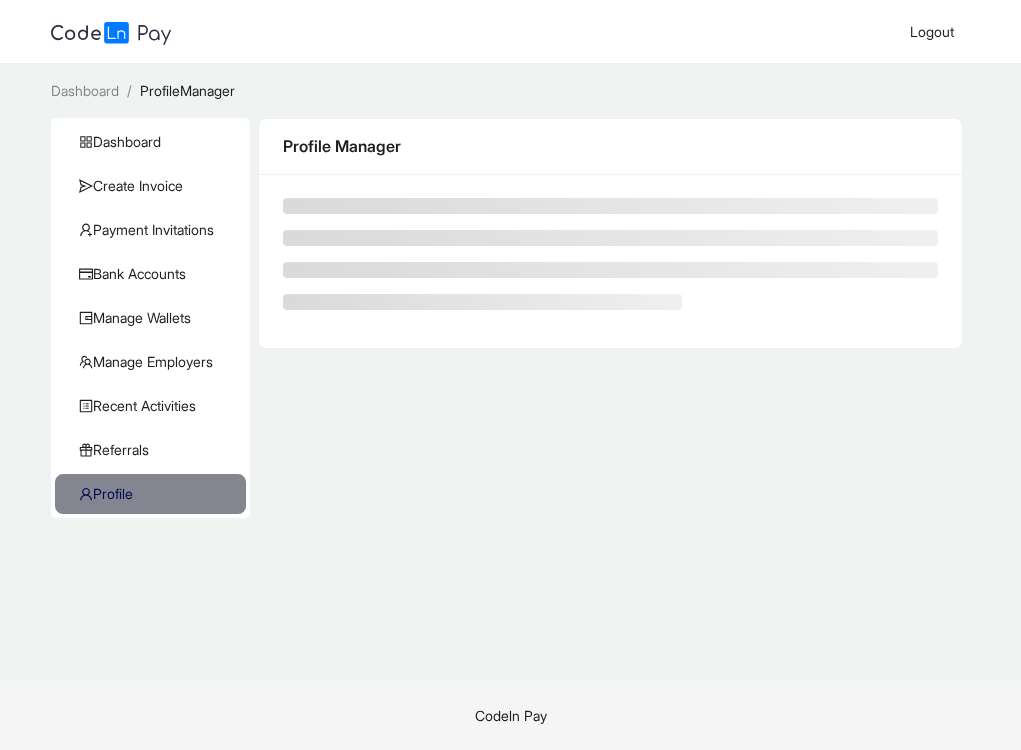 scroll, scrollTop: 0, scrollLeft: 0, axis: both 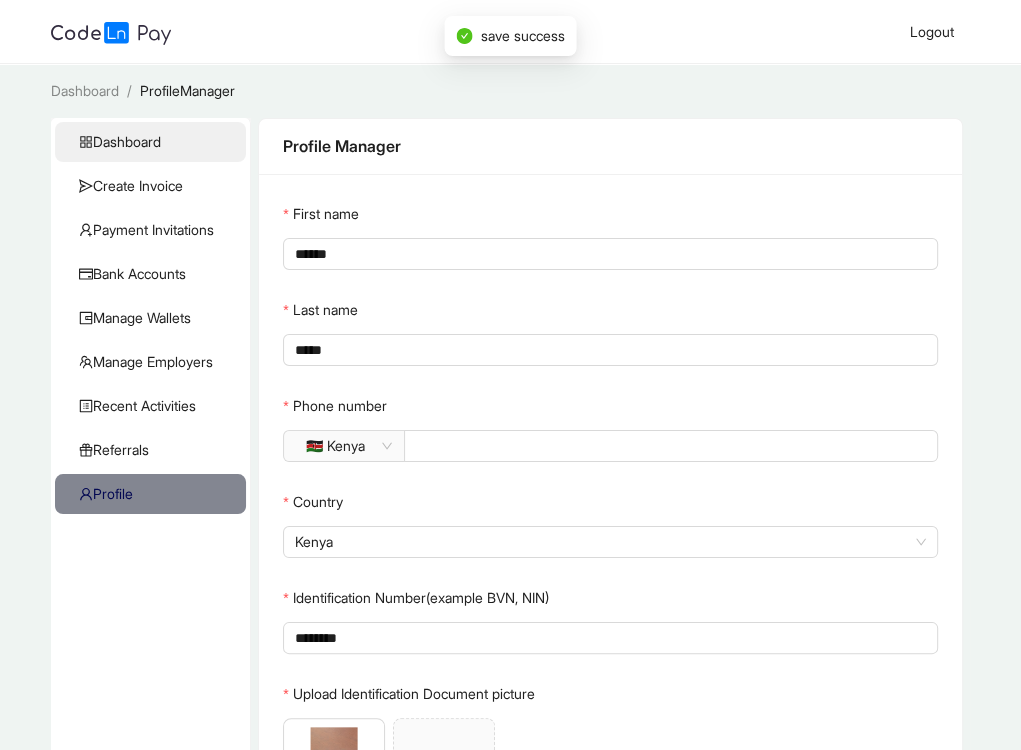 click on "Dashboard" 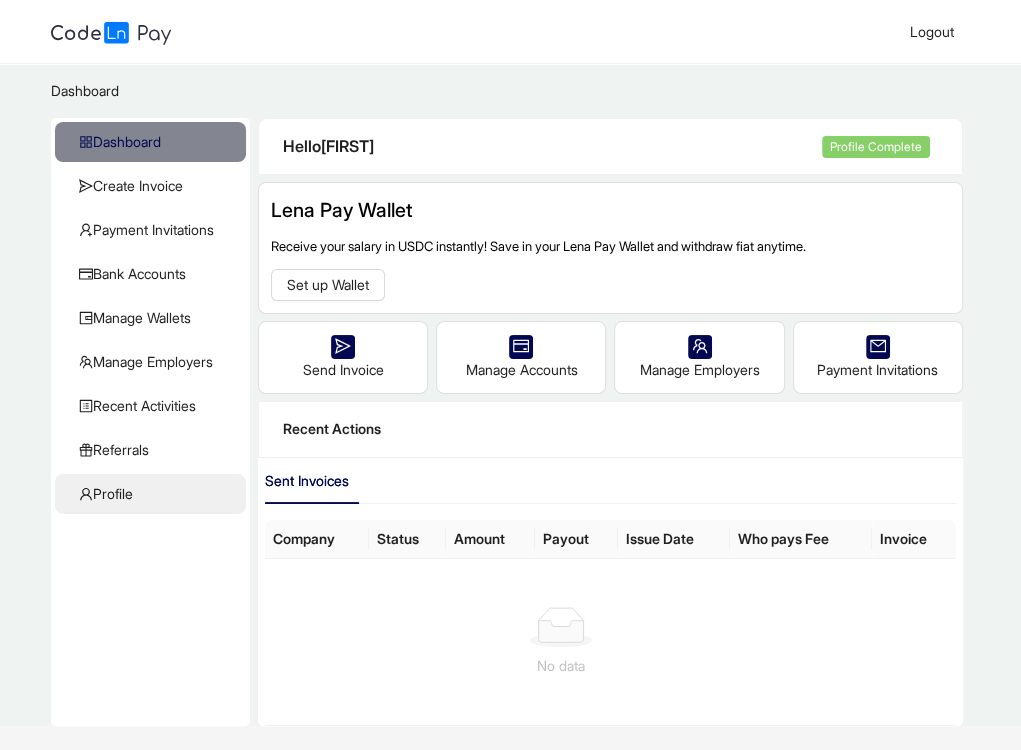 click on "Profile" 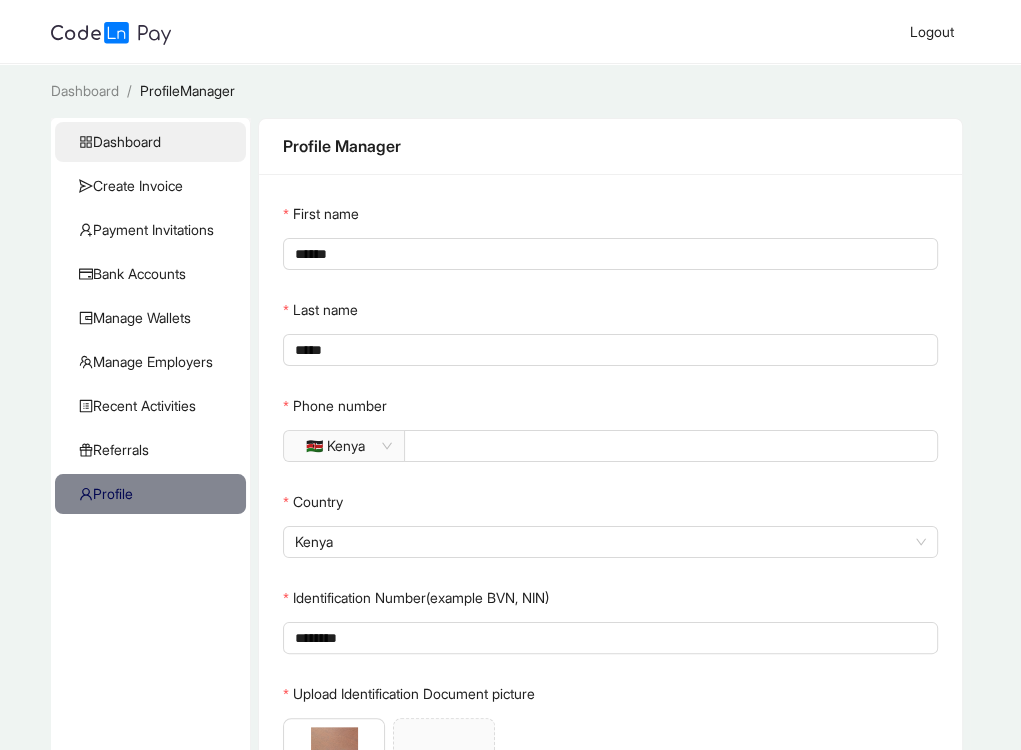 click on "Dashboard" 